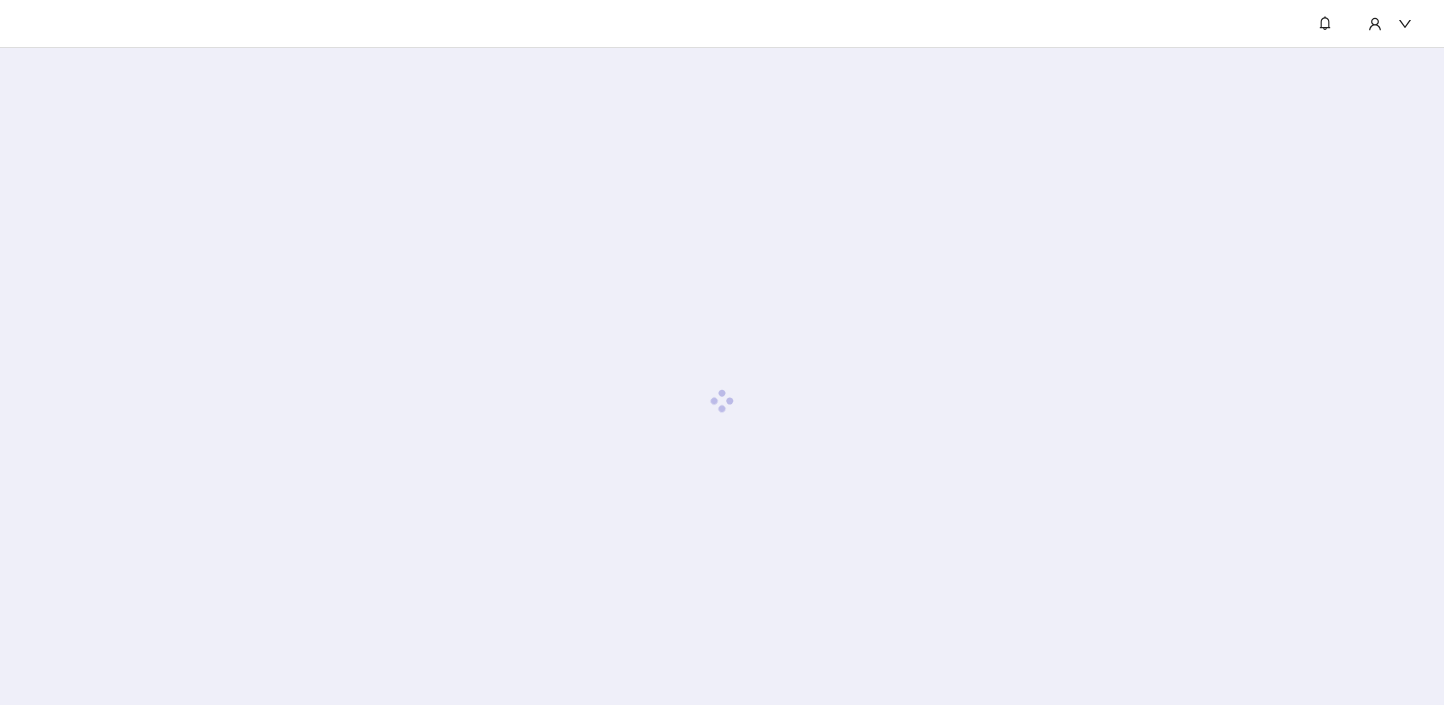 scroll, scrollTop: 0, scrollLeft: 0, axis: both 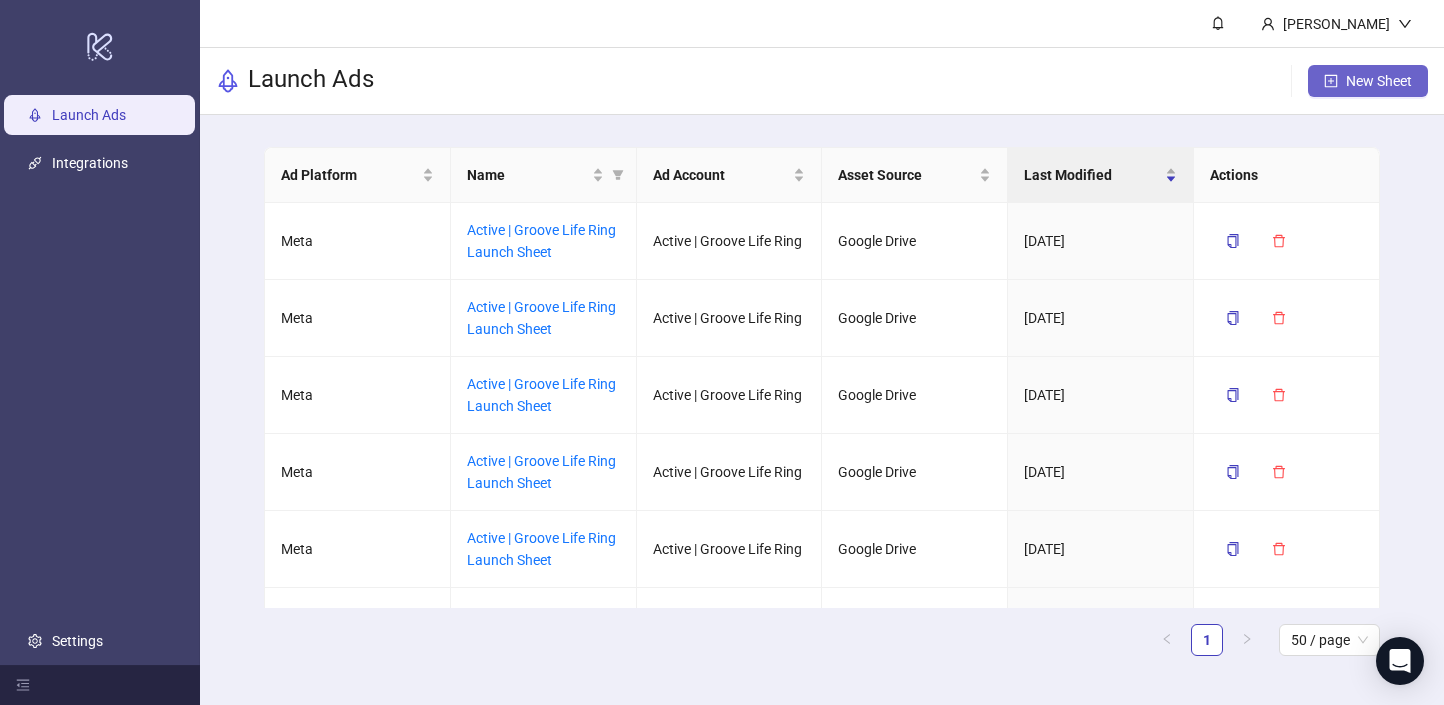click on "New Sheet" at bounding box center [1379, 81] 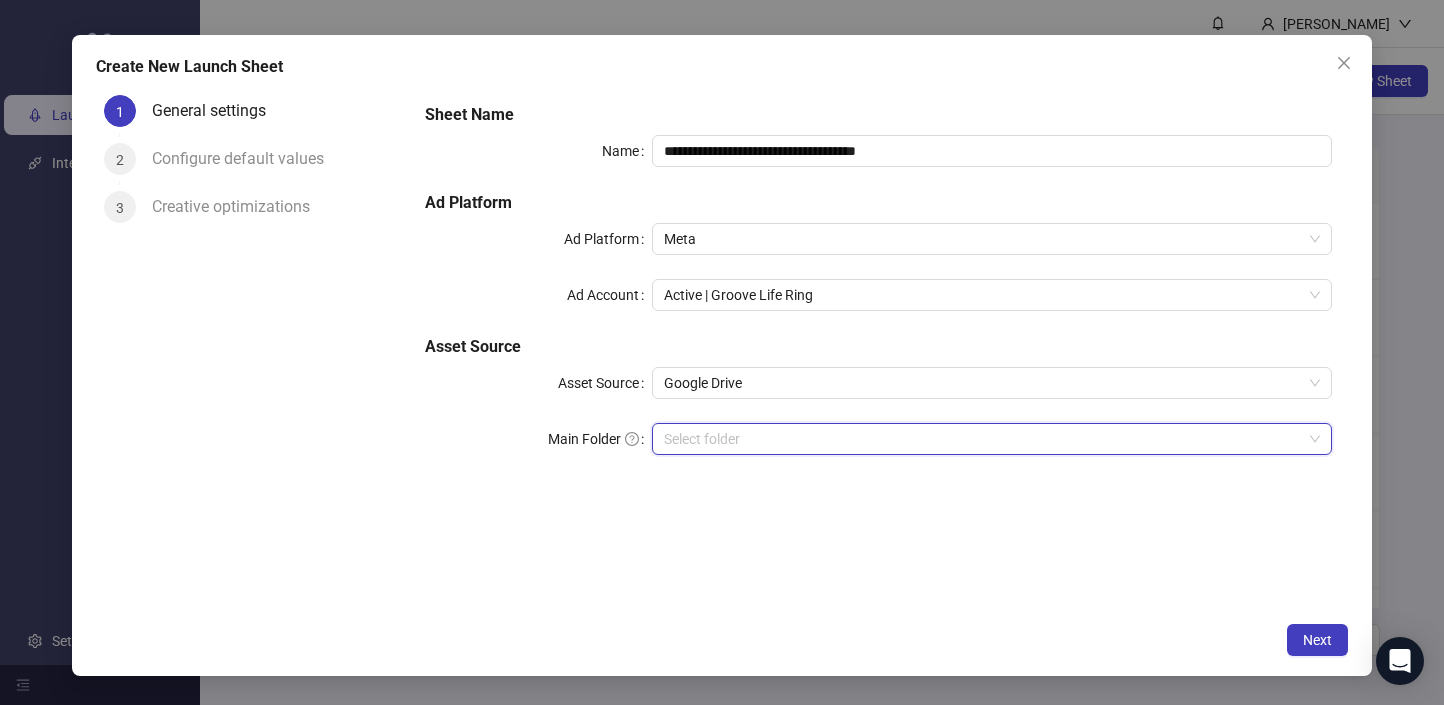 click on "Main Folder" at bounding box center (983, 439) 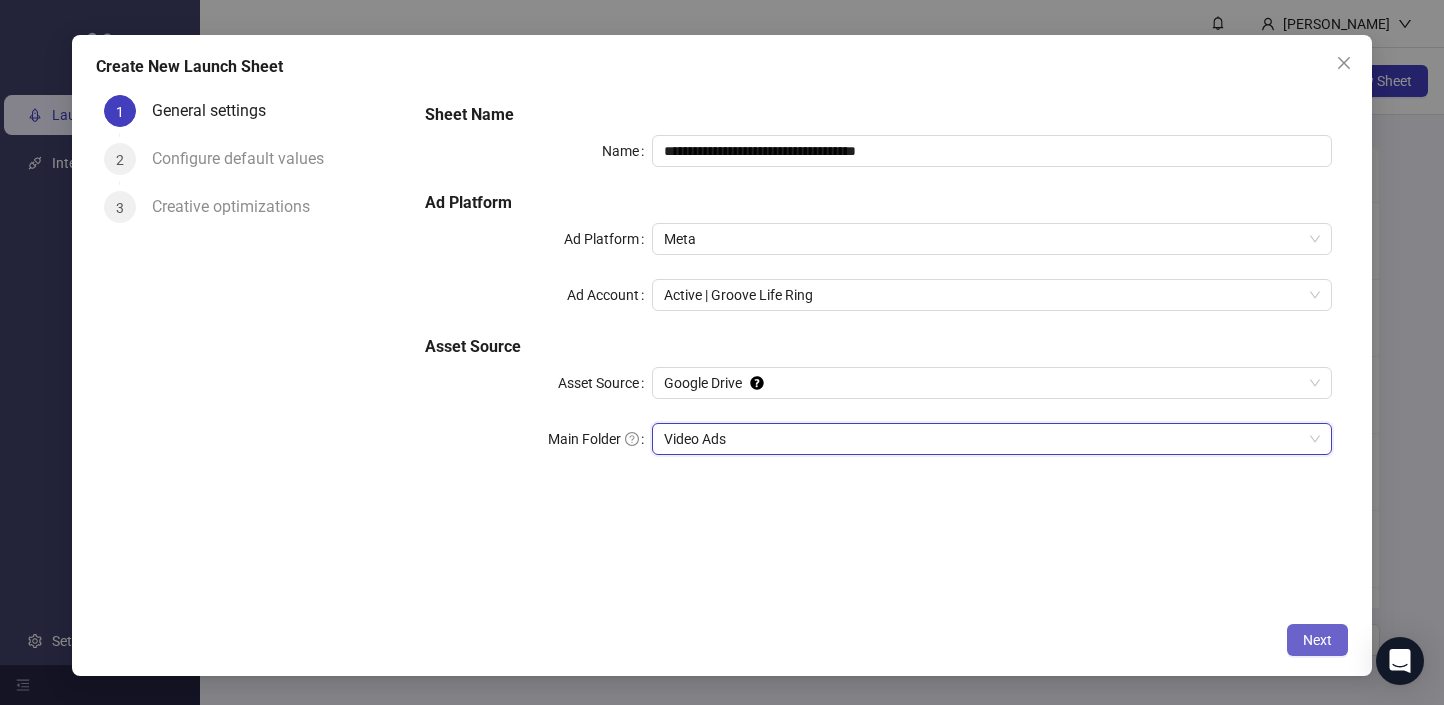 click on "Next" at bounding box center [1317, 640] 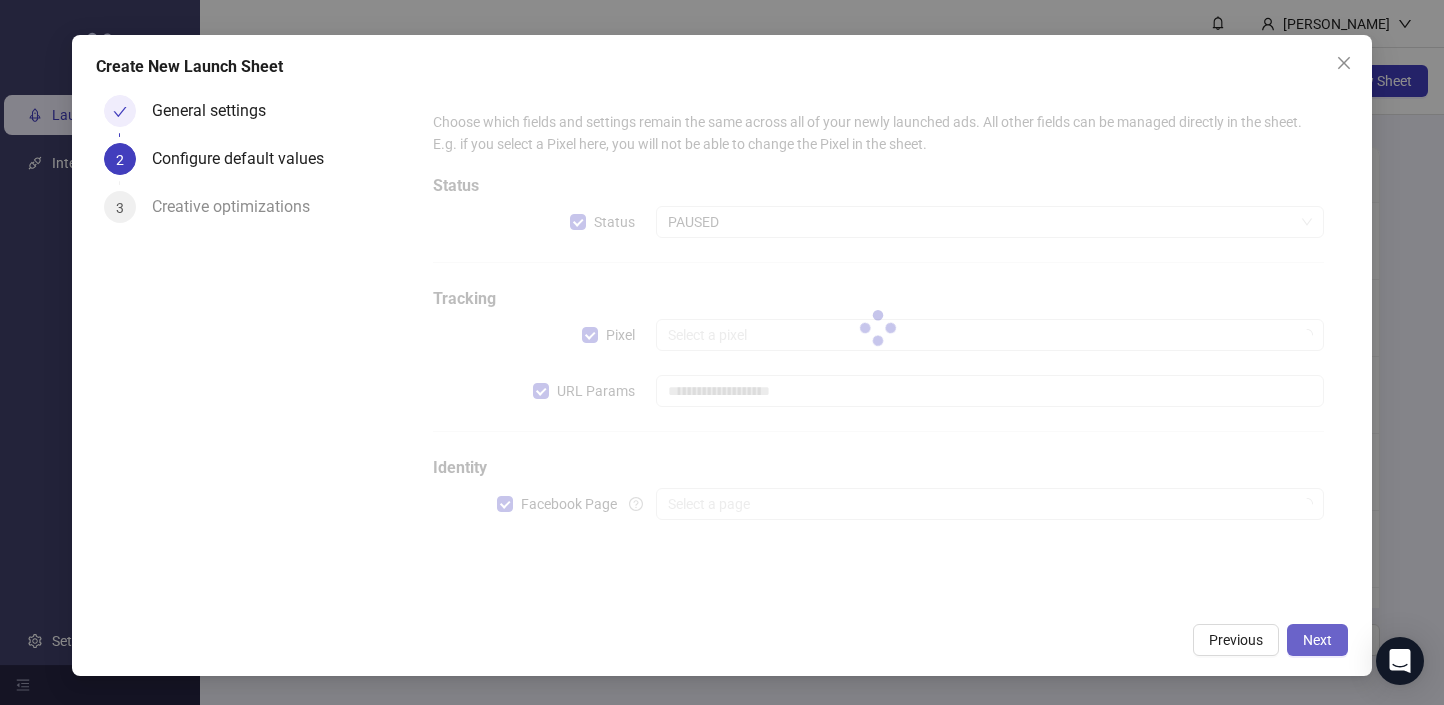 type on "**********" 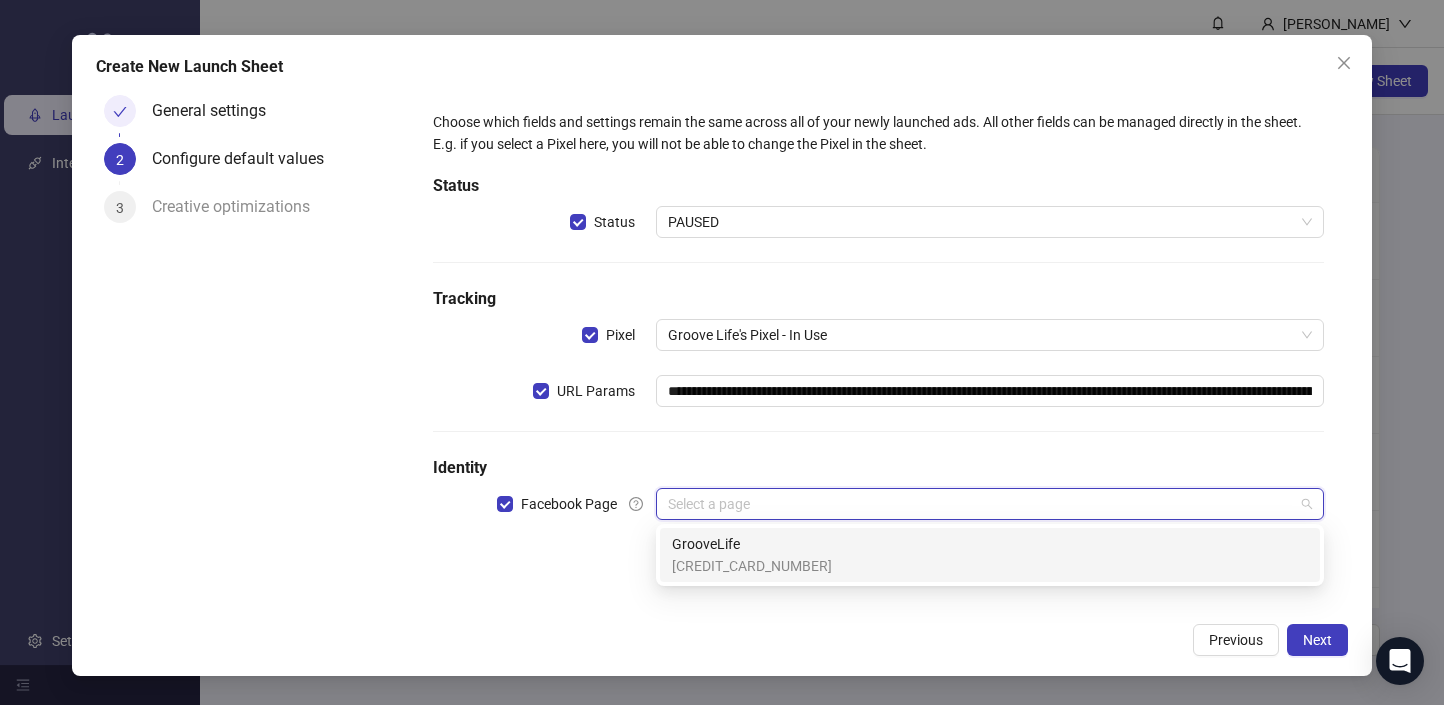 click at bounding box center [981, 504] 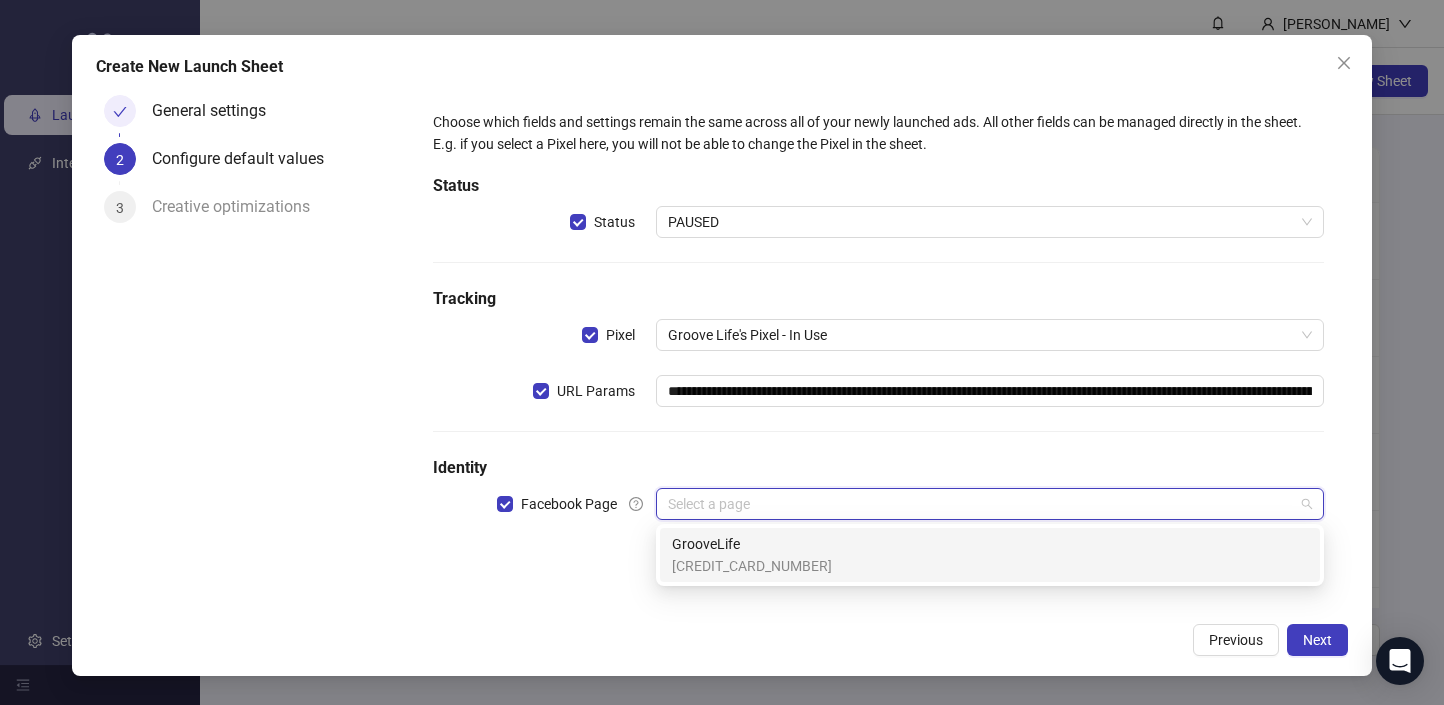 click on "GrooveLife [CREDIT_CARD_NUMBER]" at bounding box center (990, 555) 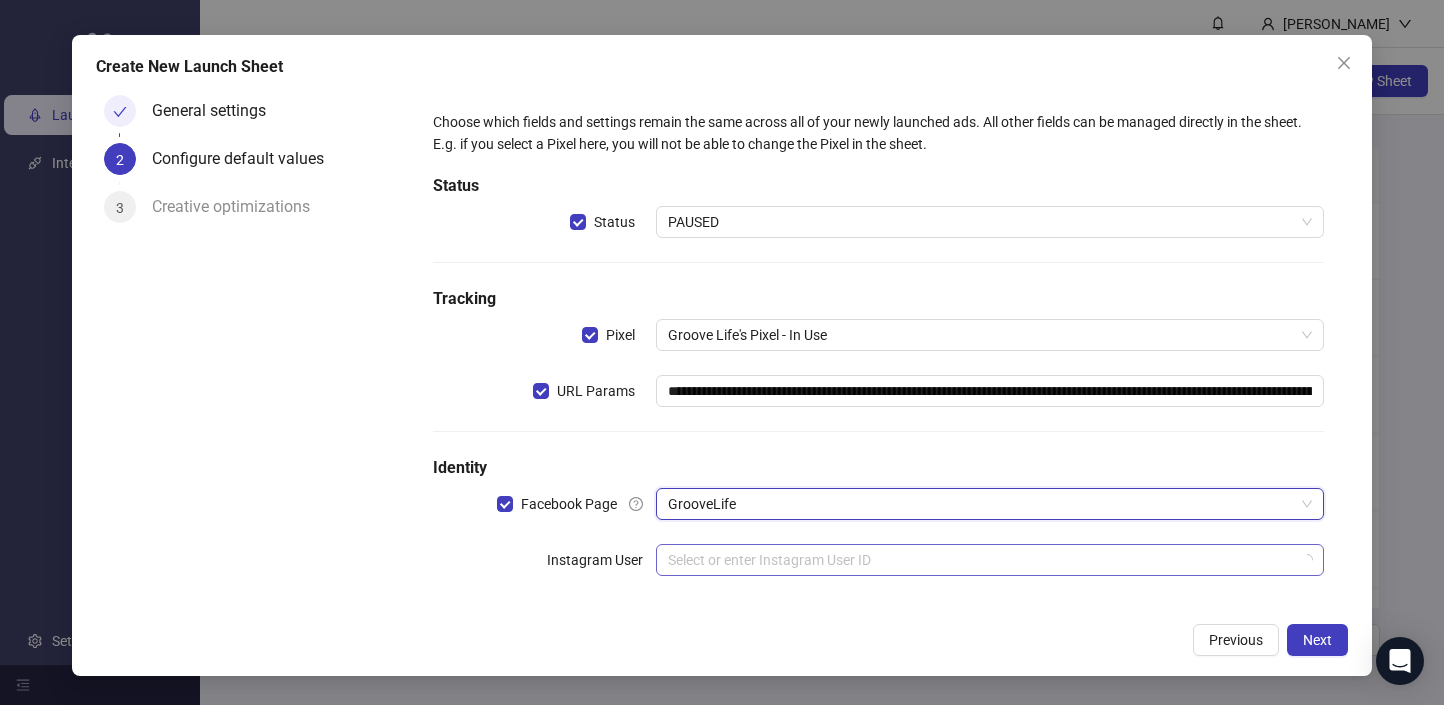 click at bounding box center [981, 560] 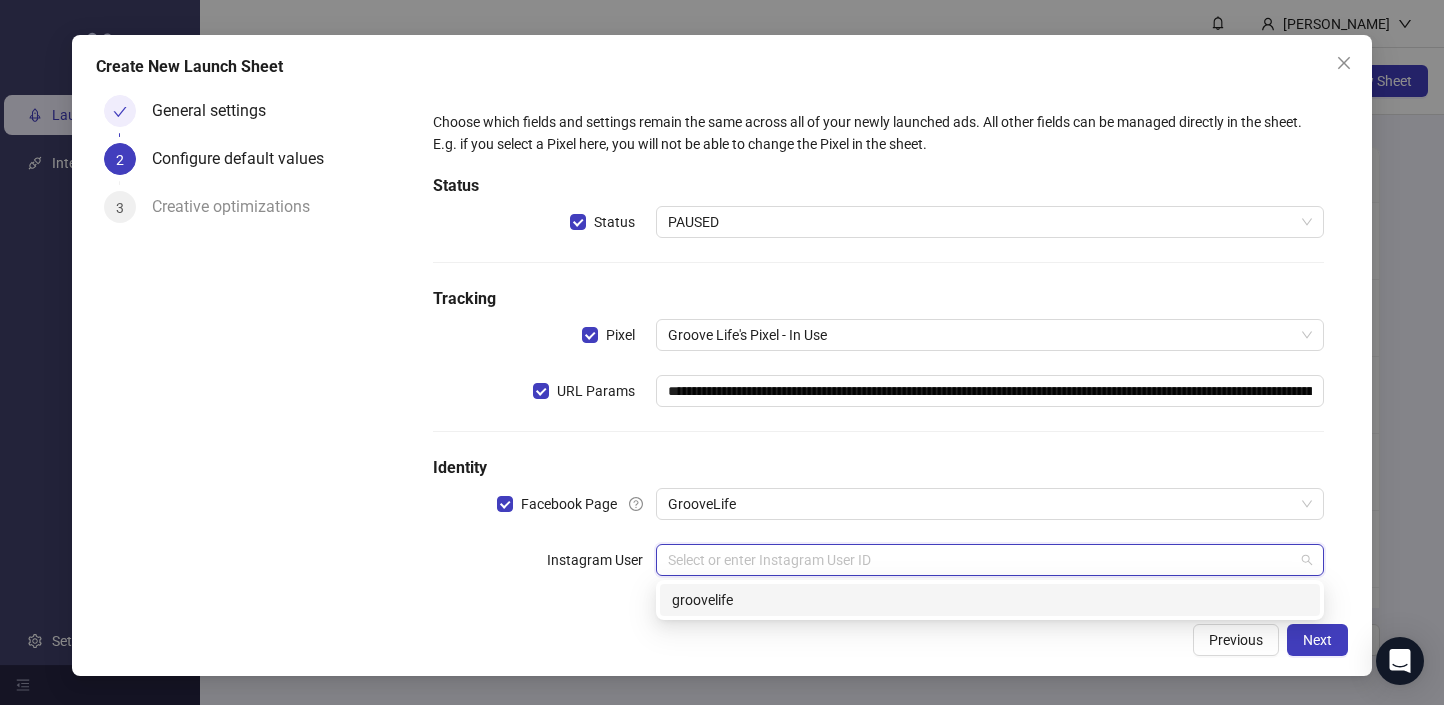 click on "groovelife" at bounding box center (990, 600) 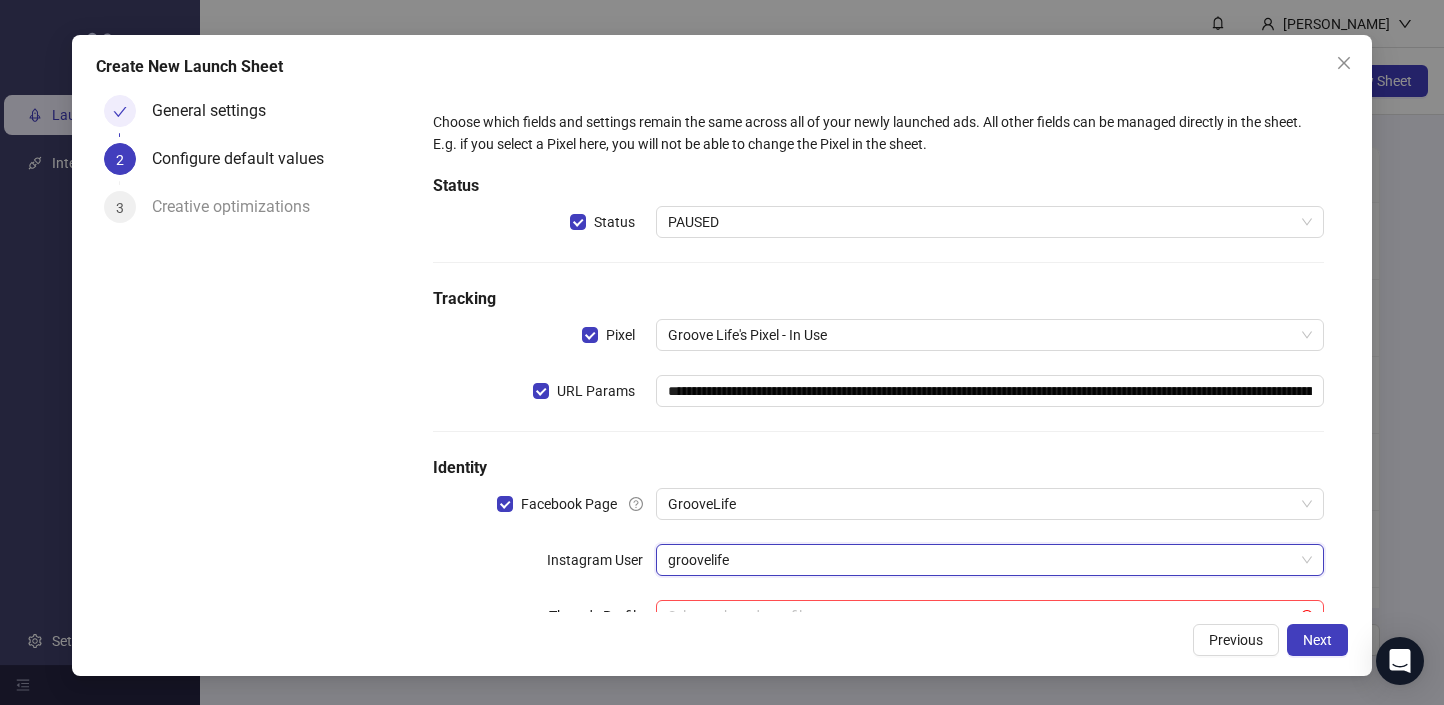 scroll, scrollTop: 68, scrollLeft: 0, axis: vertical 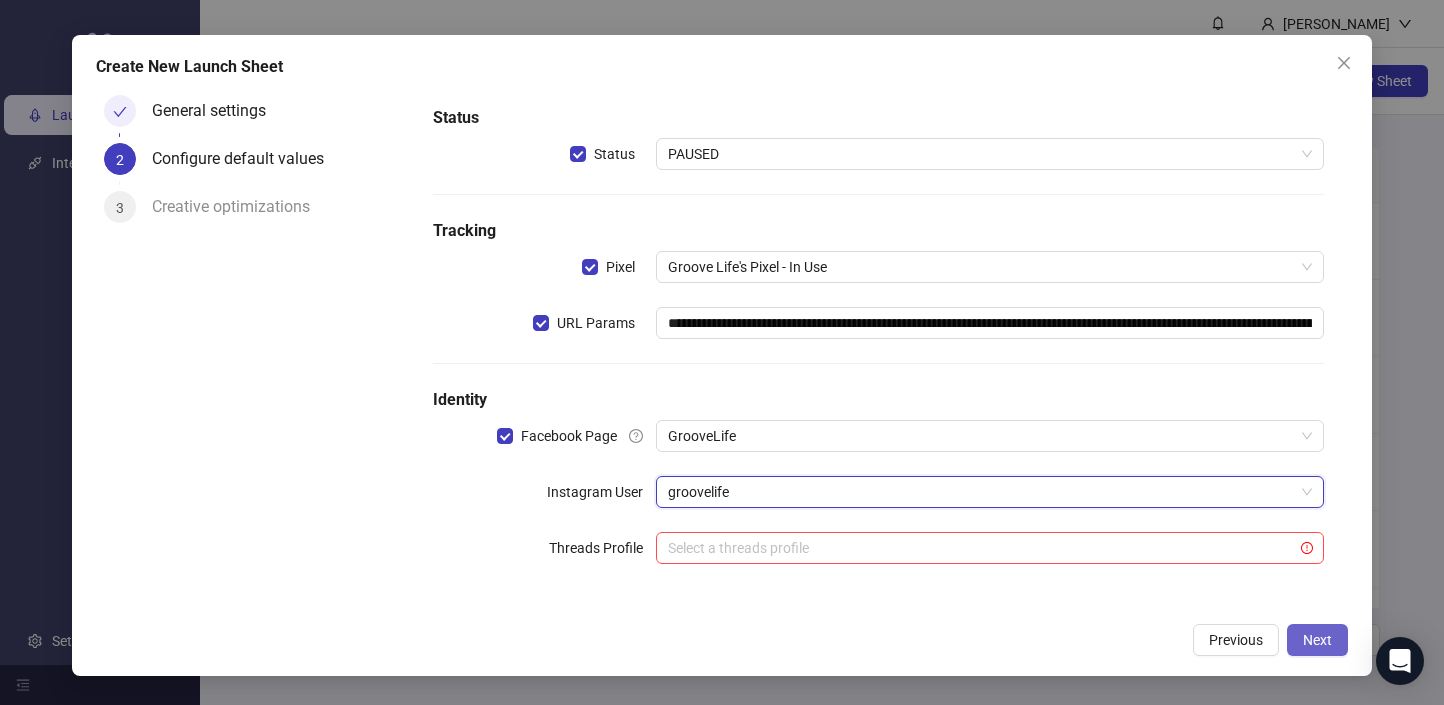 click on "Next" at bounding box center [1317, 640] 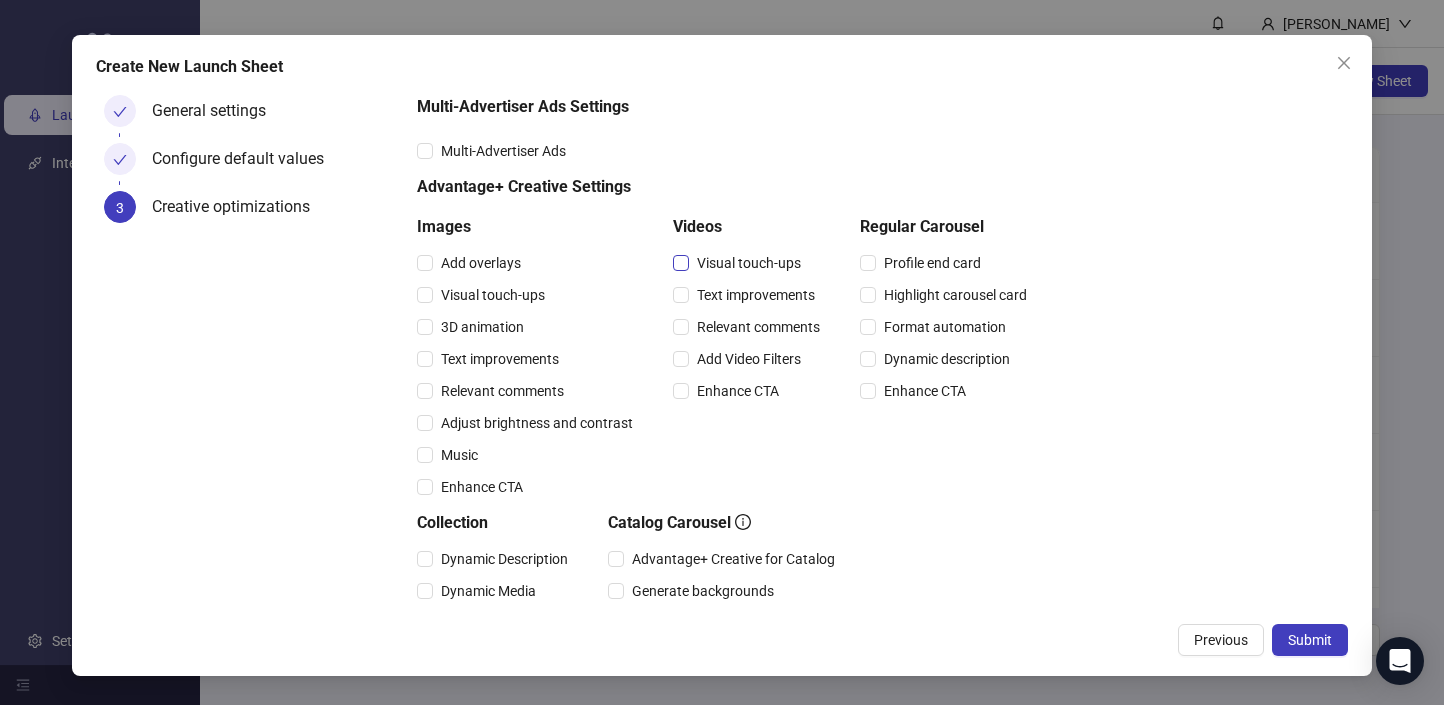 click on "Visual touch-ups" at bounding box center [749, 263] 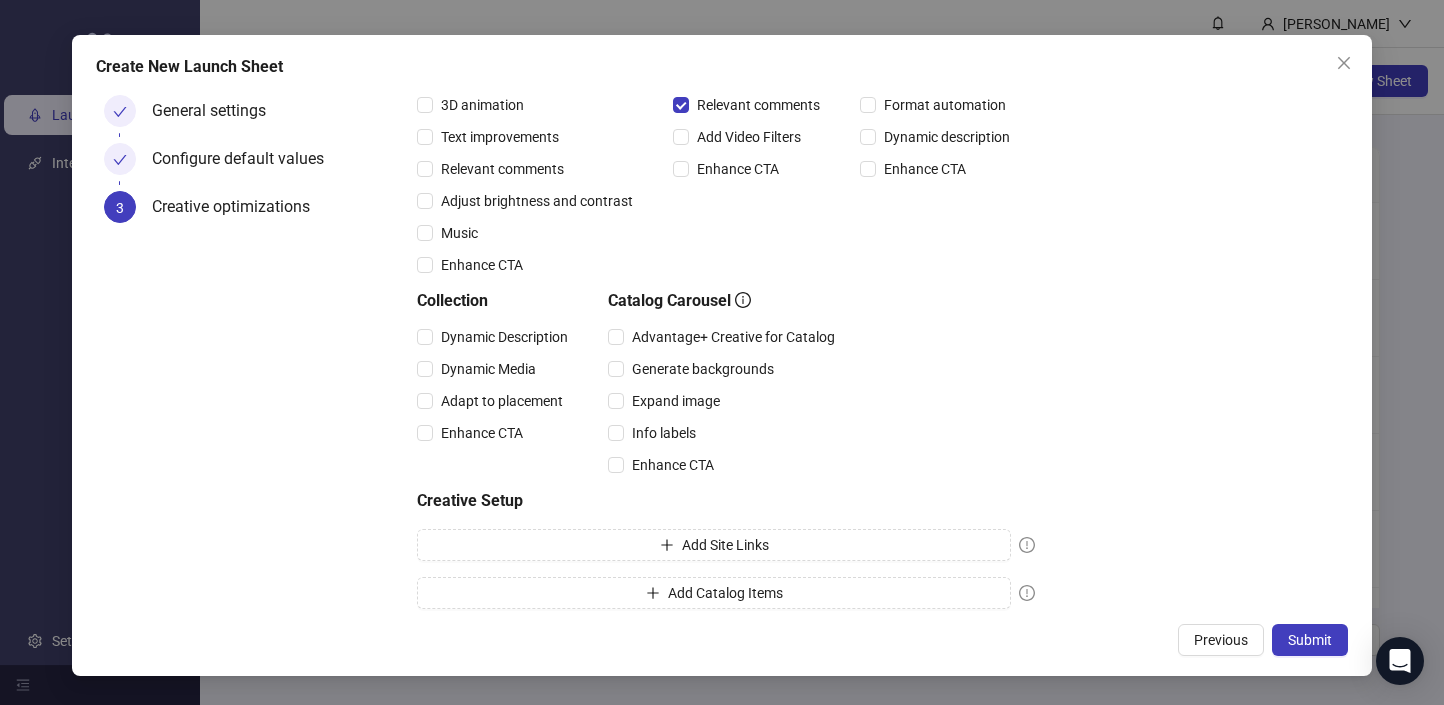 scroll, scrollTop: 303, scrollLeft: 0, axis: vertical 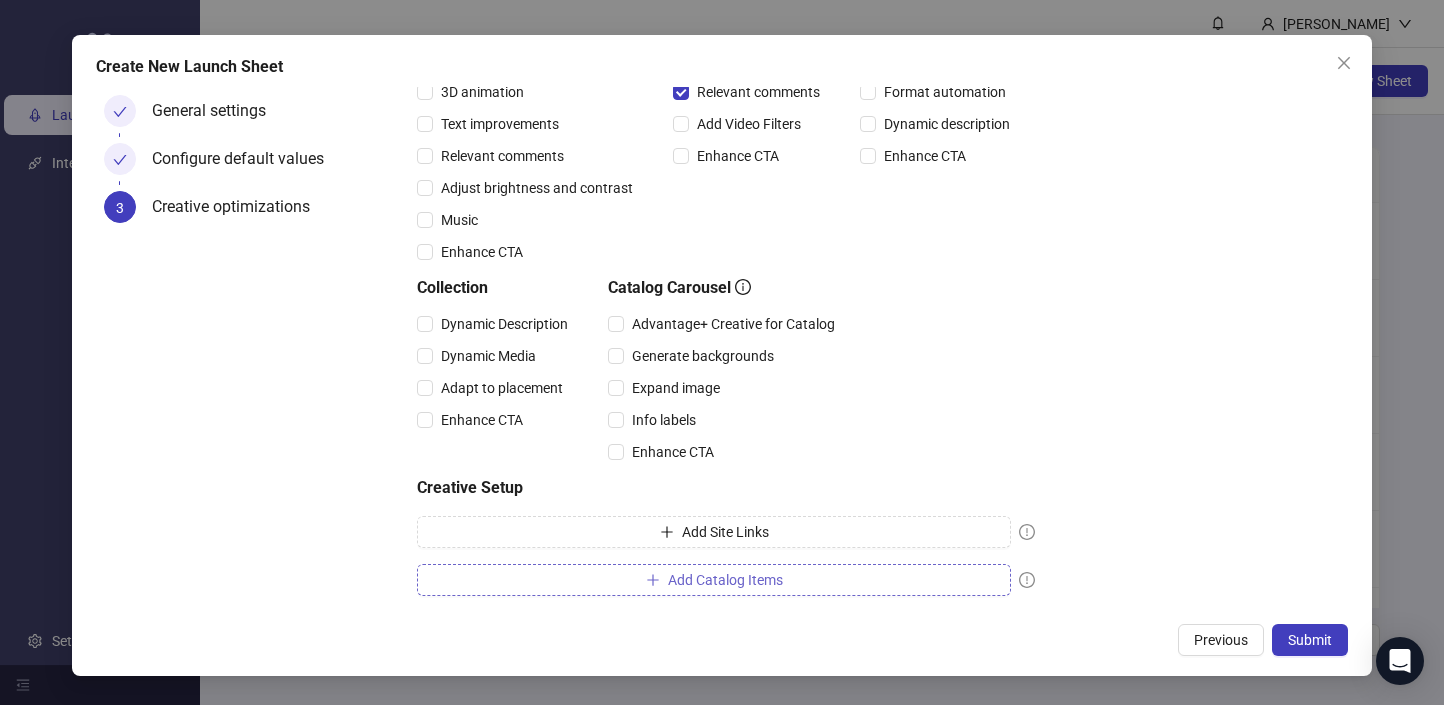 click on "Add Catalog Items" at bounding box center (714, 580) 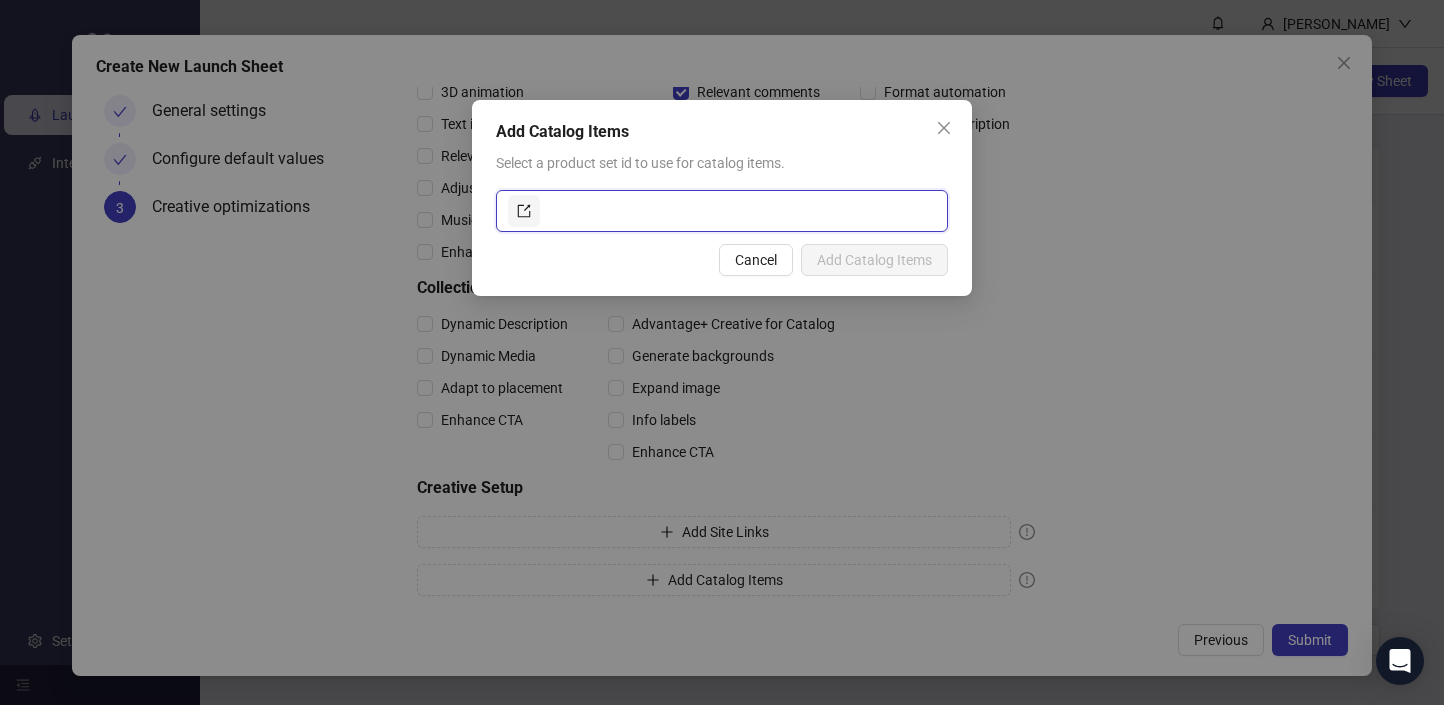 click at bounding box center (740, 211) 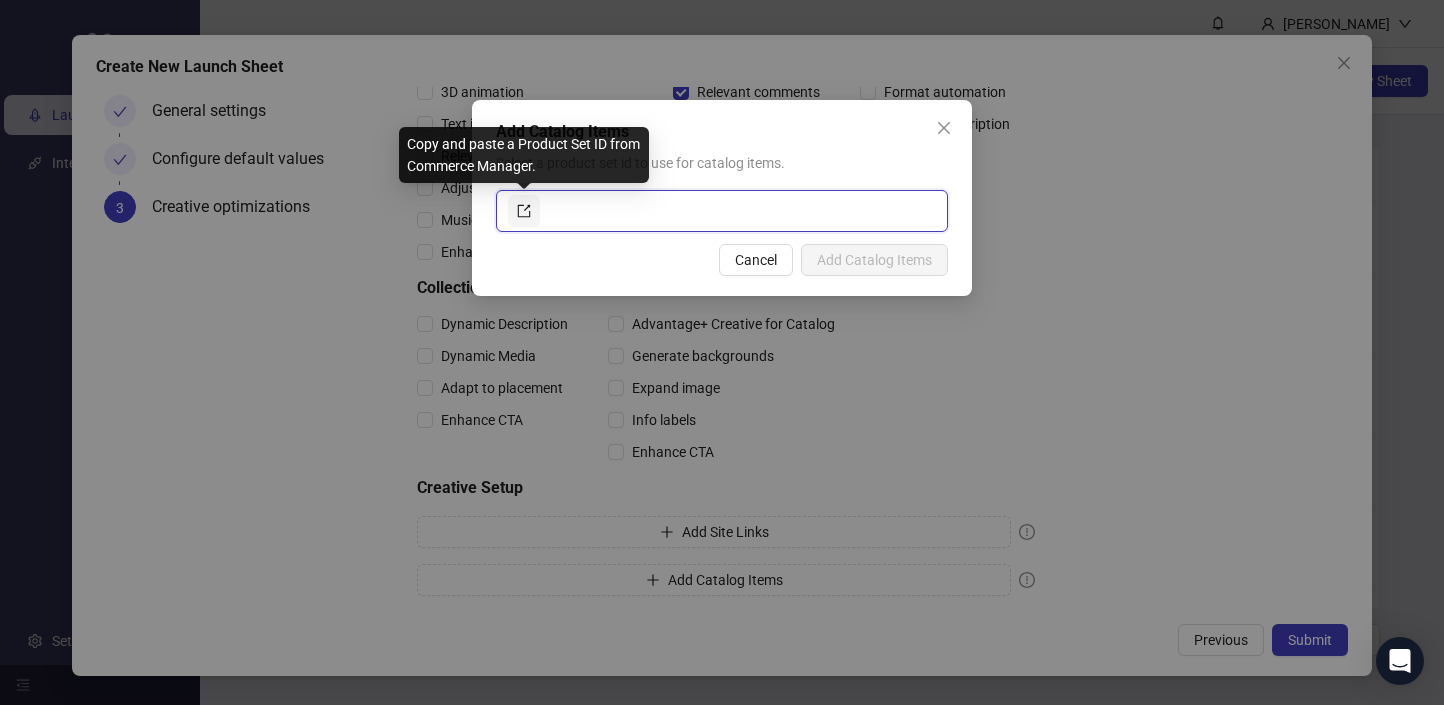 click 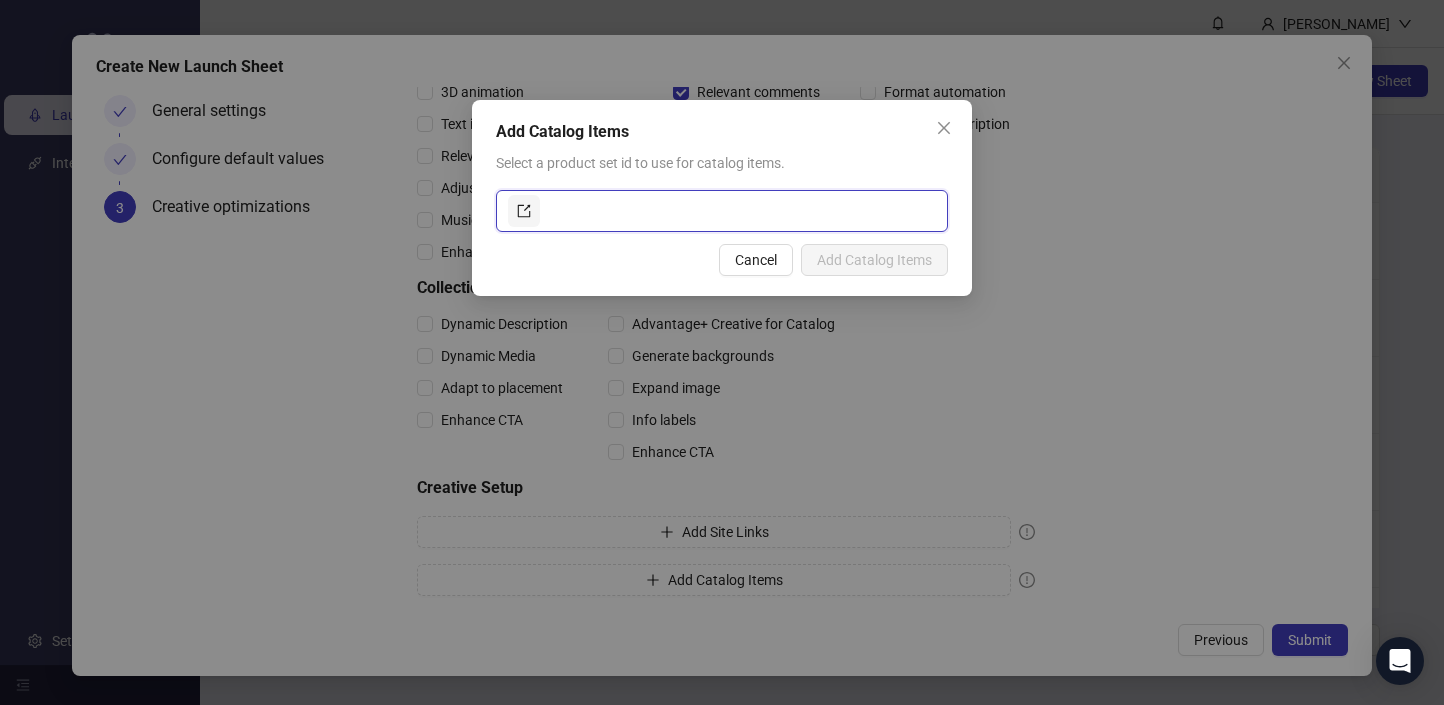 click at bounding box center (740, 211) 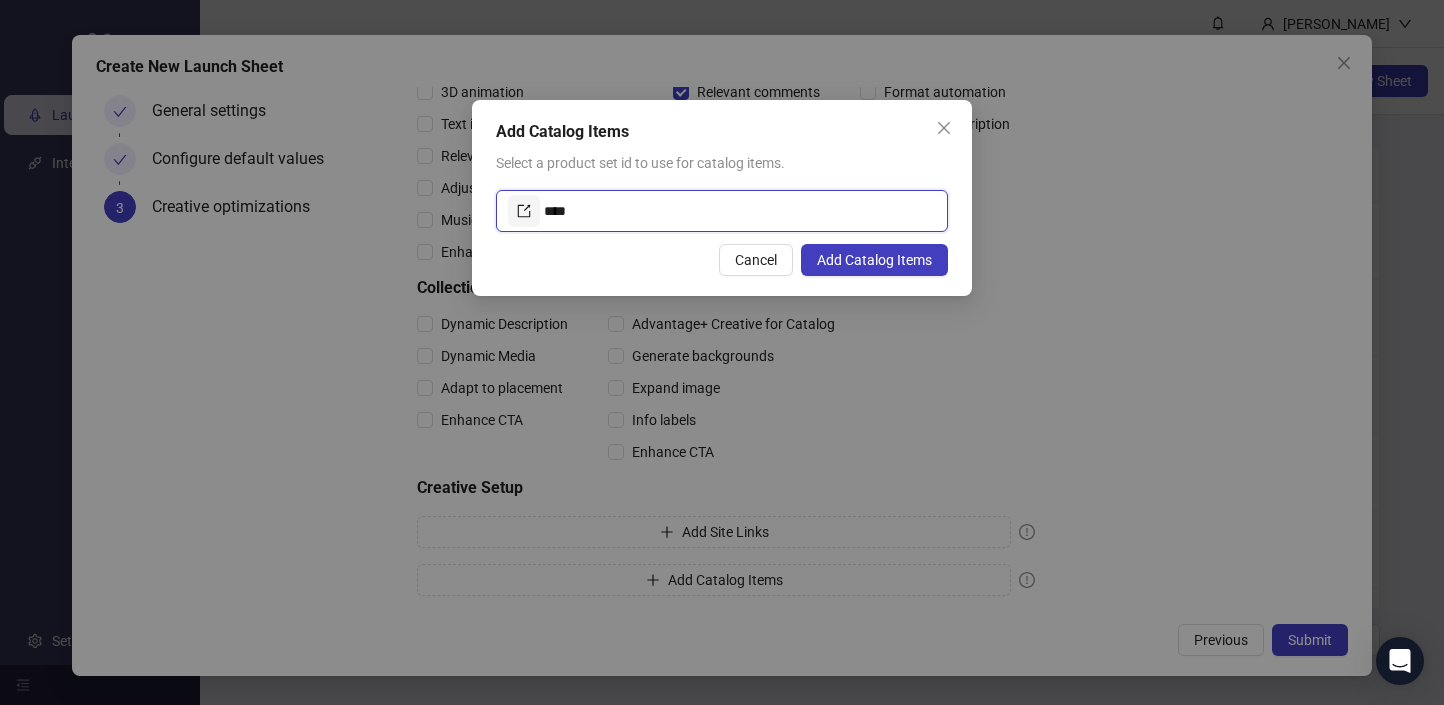 type on "*****" 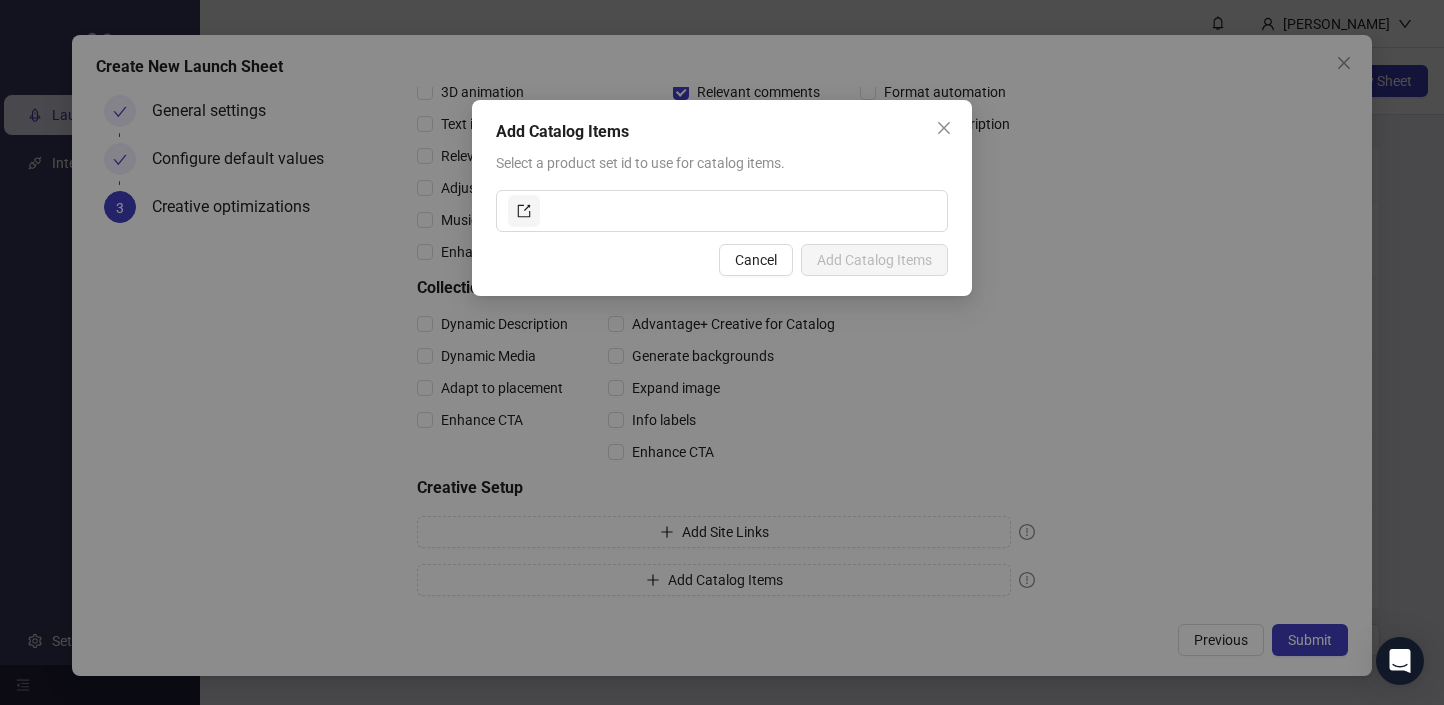 click on "Select a product set id to use for catalog items." at bounding box center [640, 163] 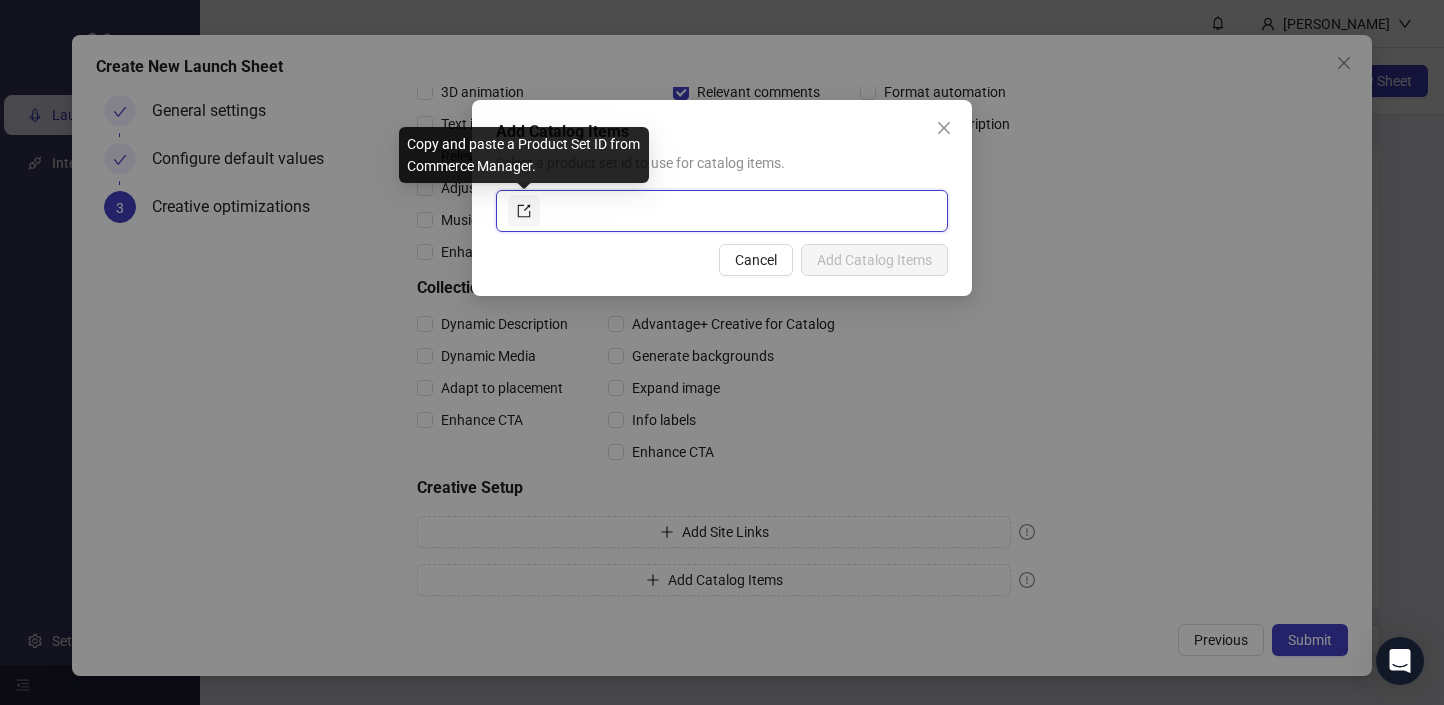 click at bounding box center [524, 211] 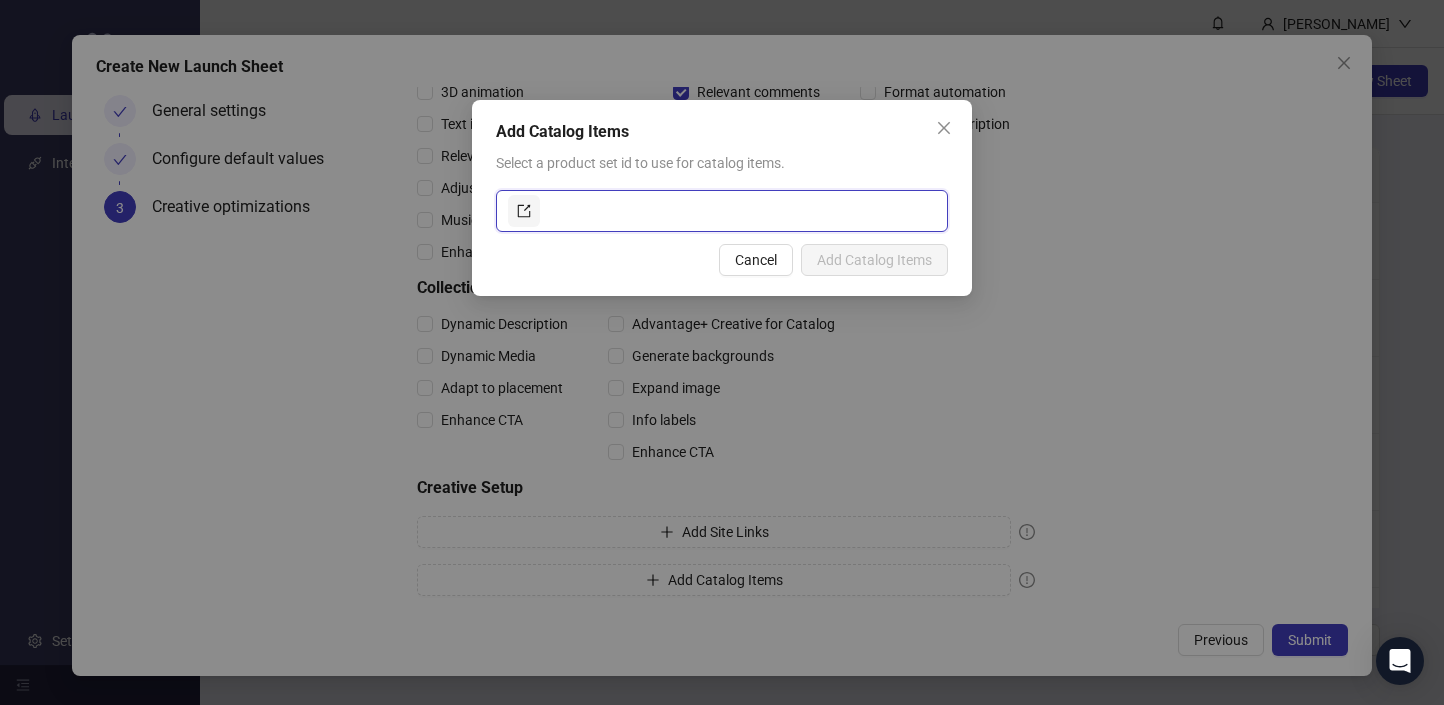 paste on "**********" 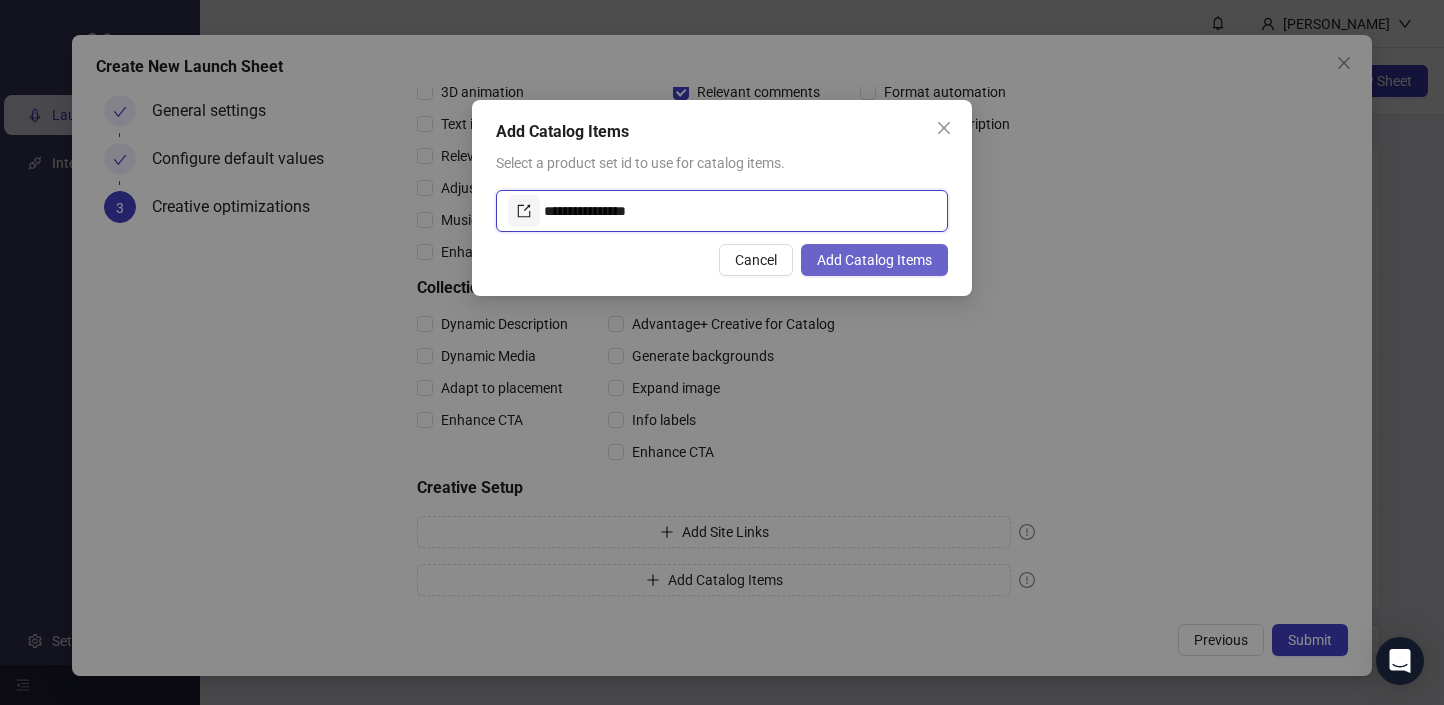 type on "**********" 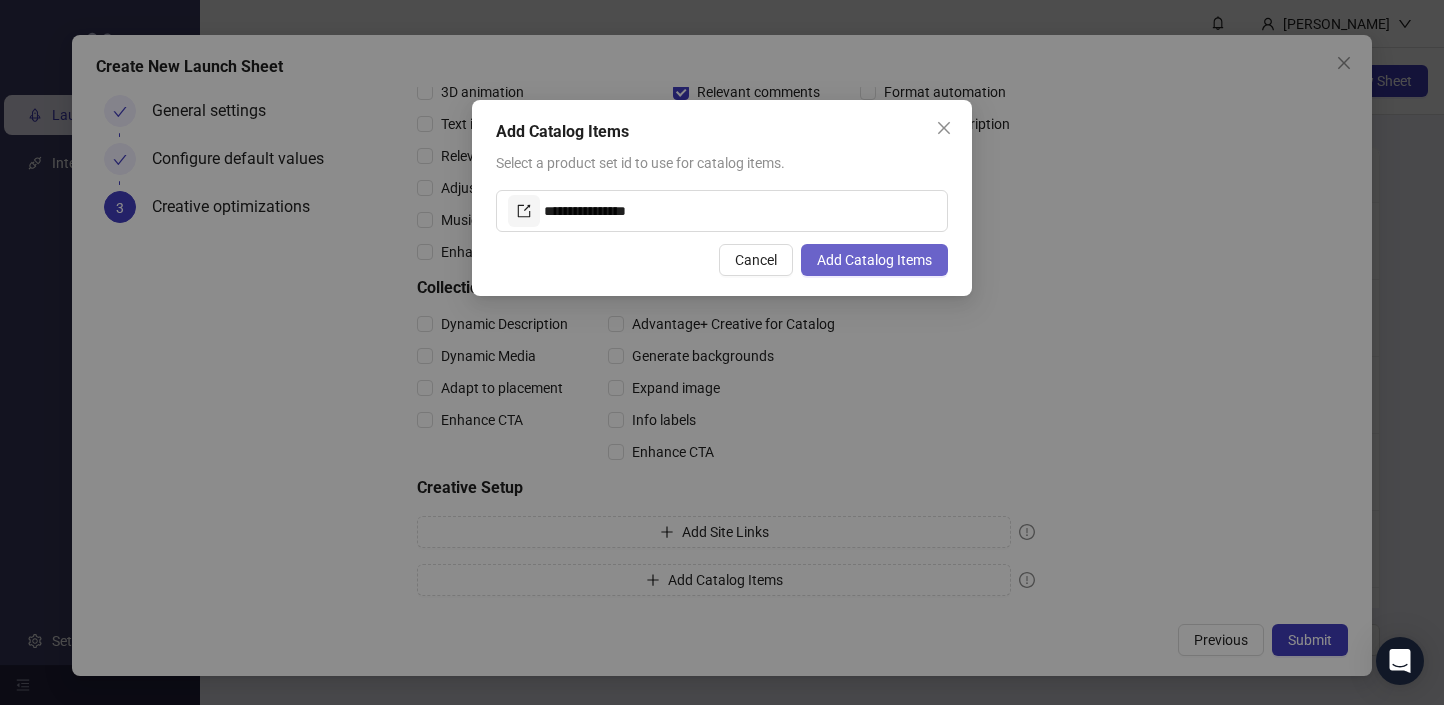 click on "Add Catalog Items" at bounding box center (874, 260) 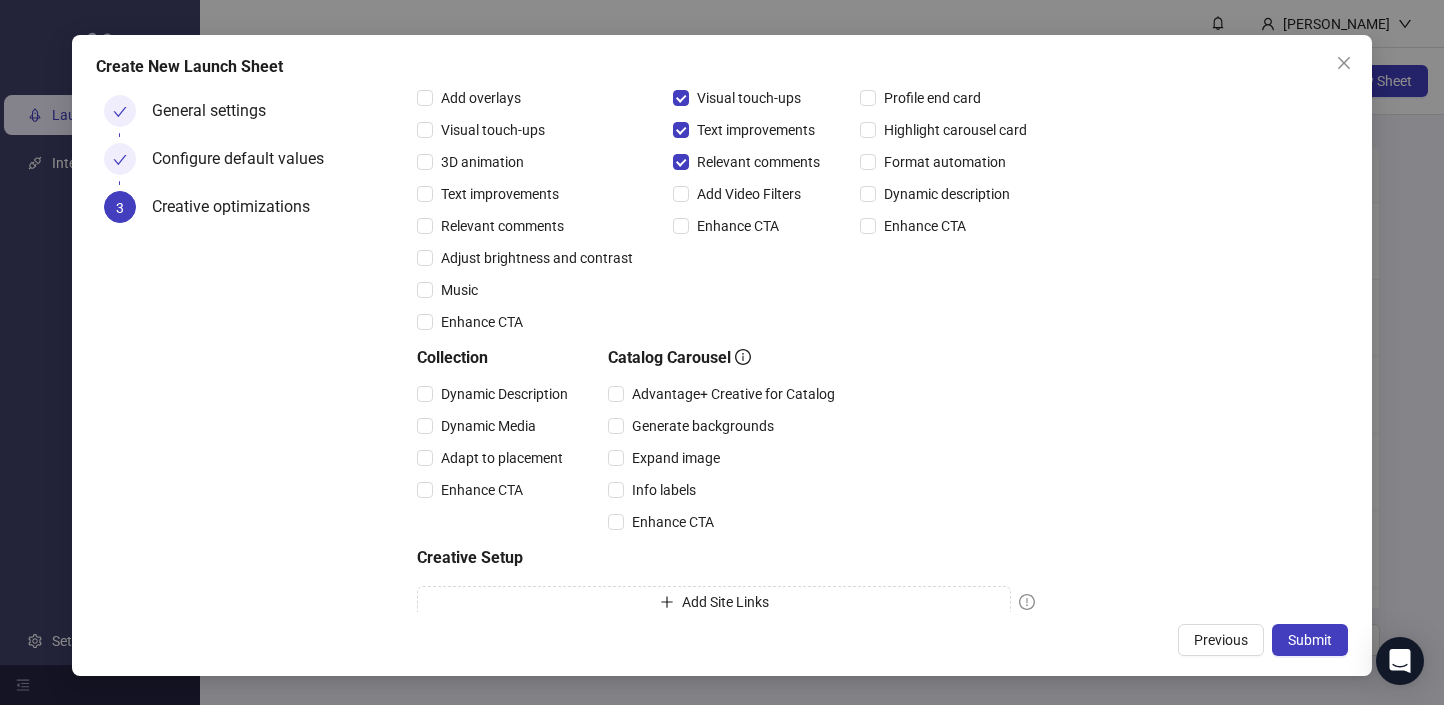scroll, scrollTop: 343, scrollLeft: 0, axis: vertical 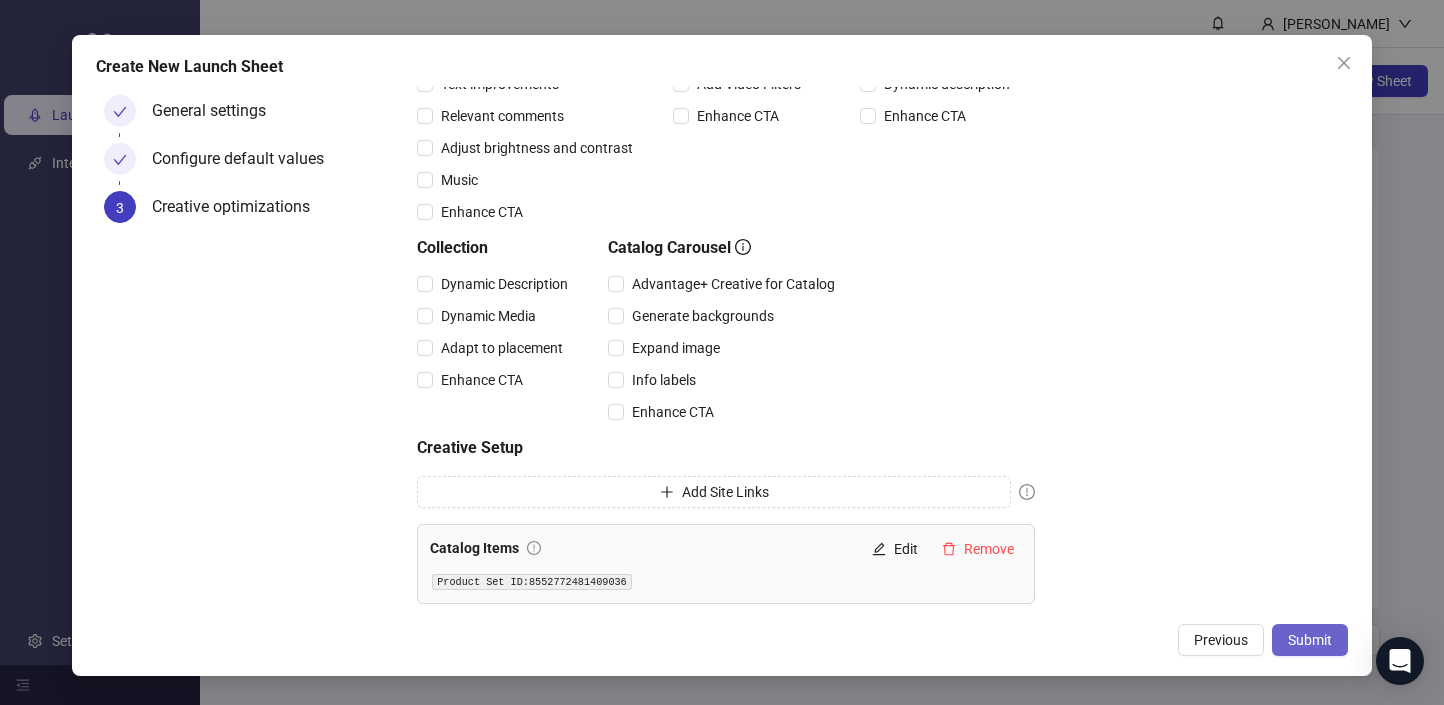 click on "Submit" at bounding box center [1310, 640] 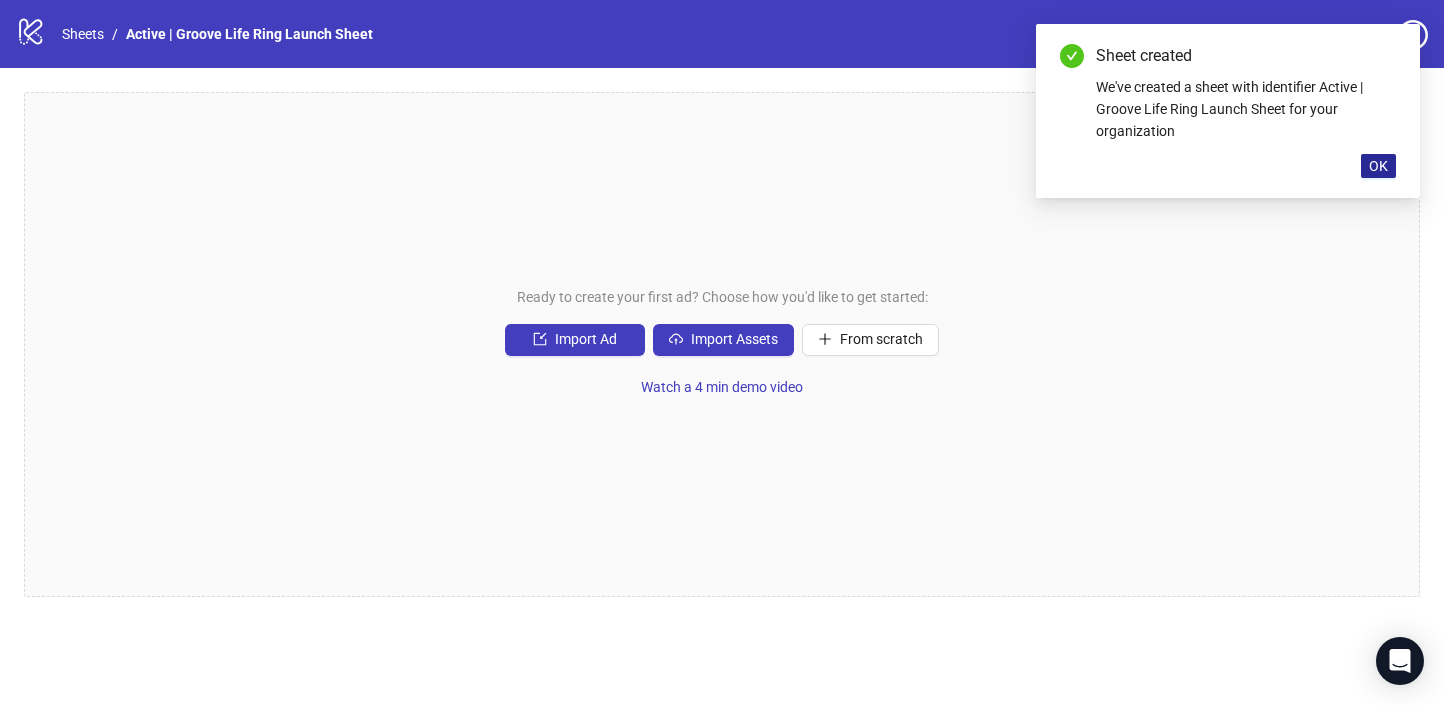 click on "OK" at bounding box center (1378, 166) 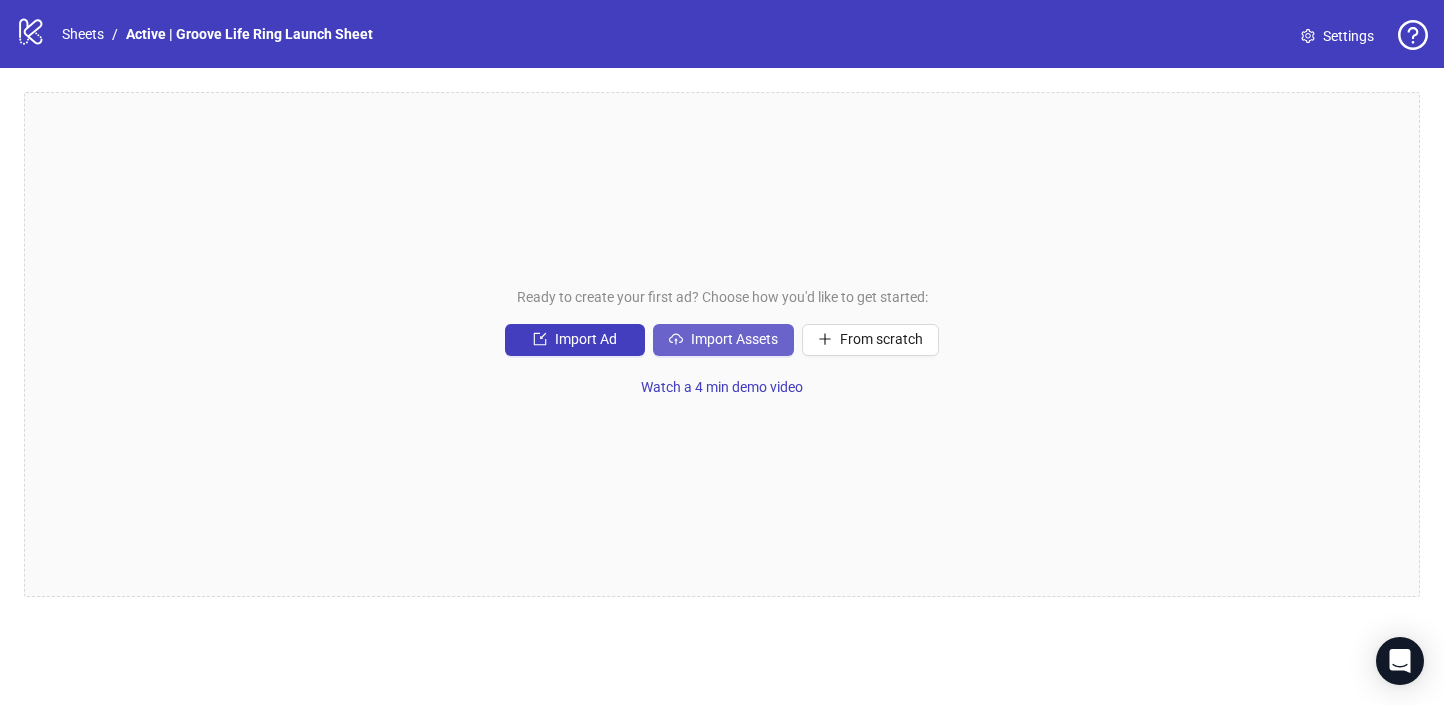 click on "Import Assets" at bounding box center (734, 339) 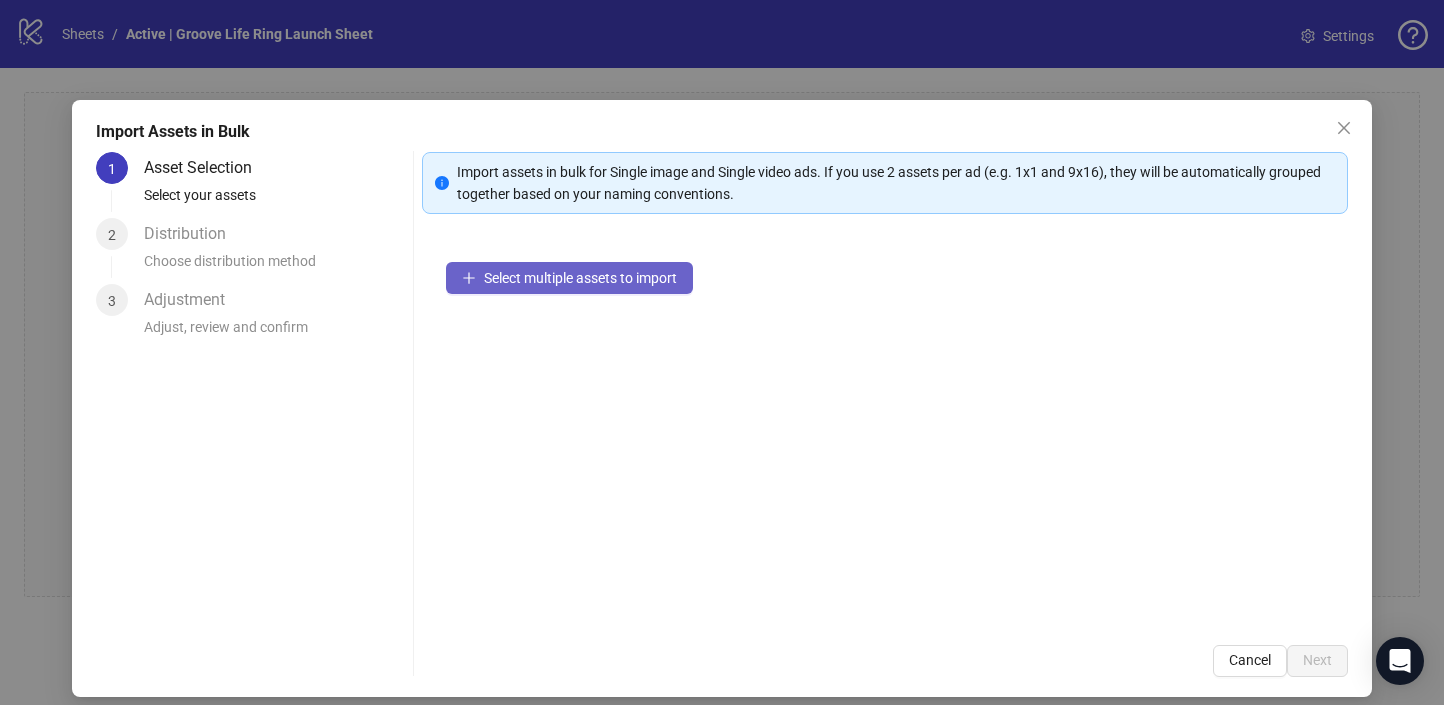 click on "Select multiple assets to import" at bounding box center (569, 278) 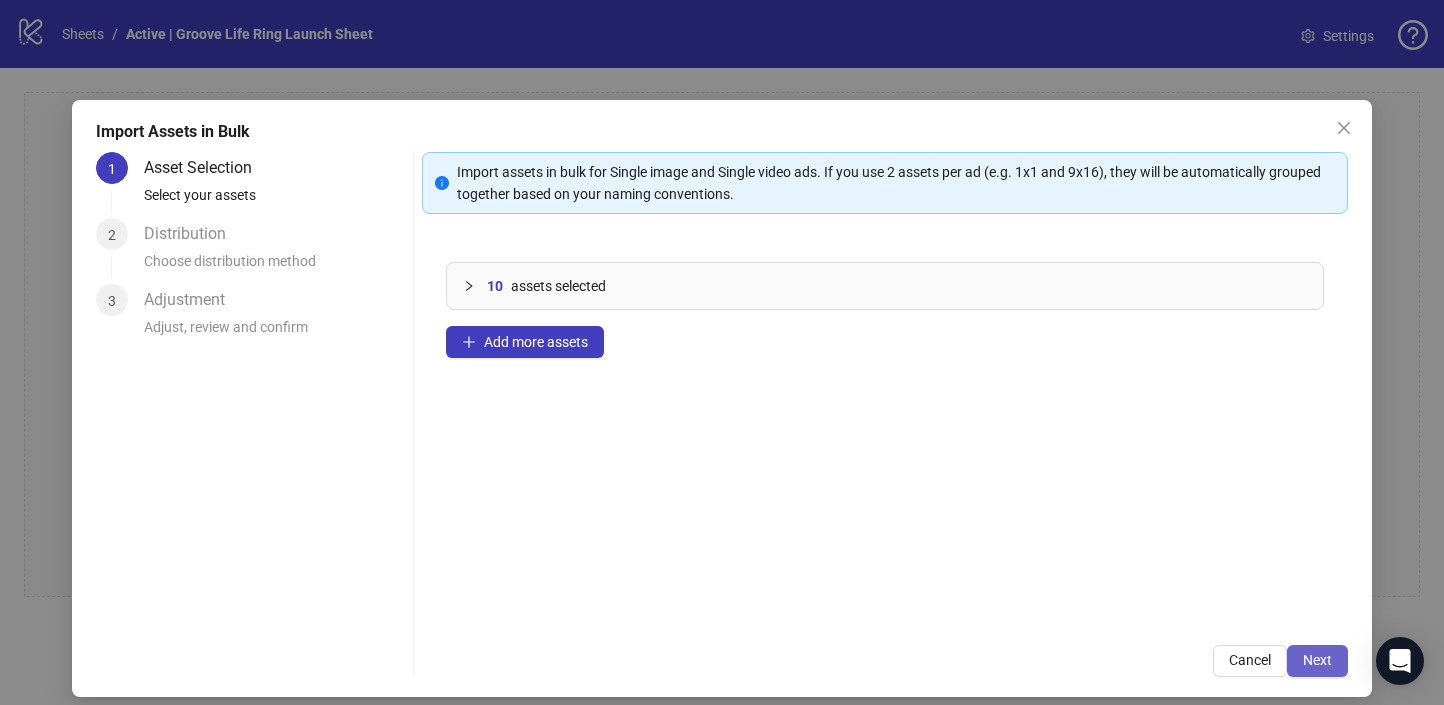 click on "Next" at bounding box center (1317, 661) 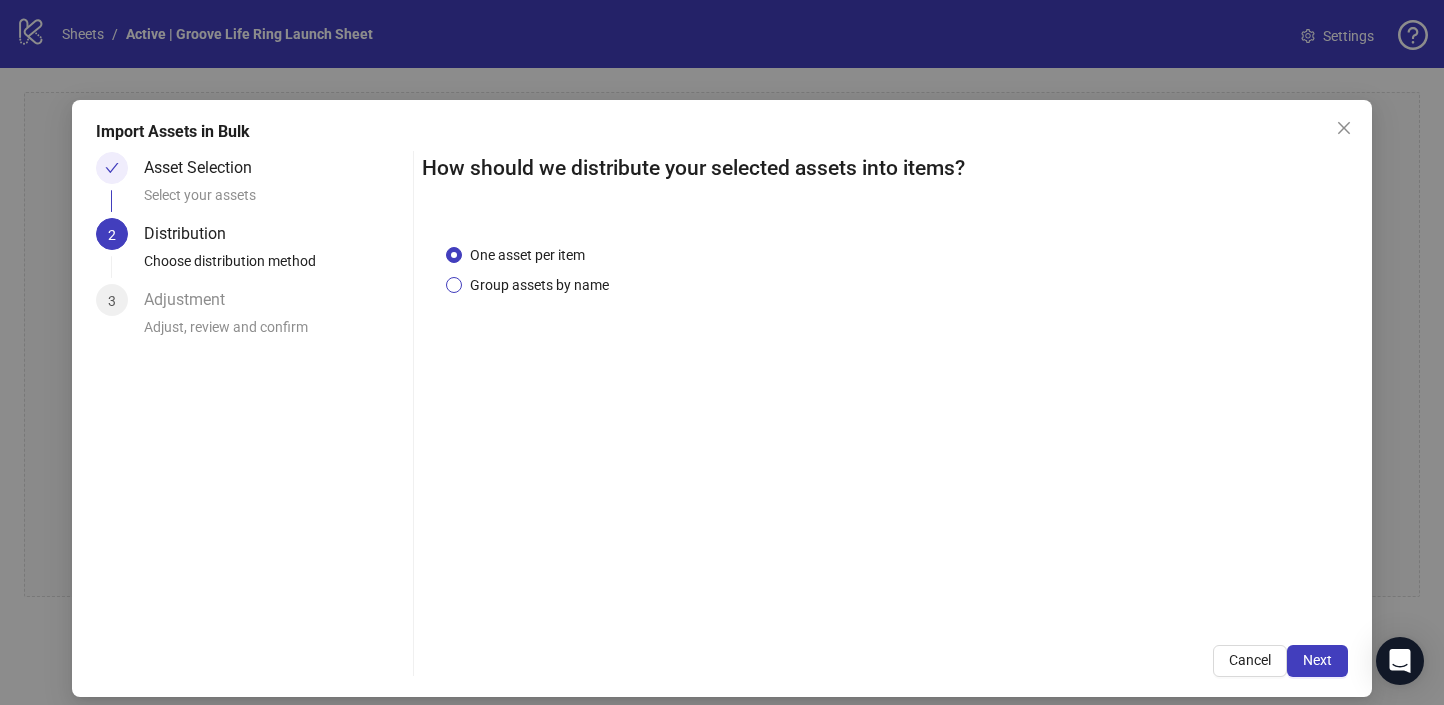 click on "Group assets by name" at bounding box center (539, 285) 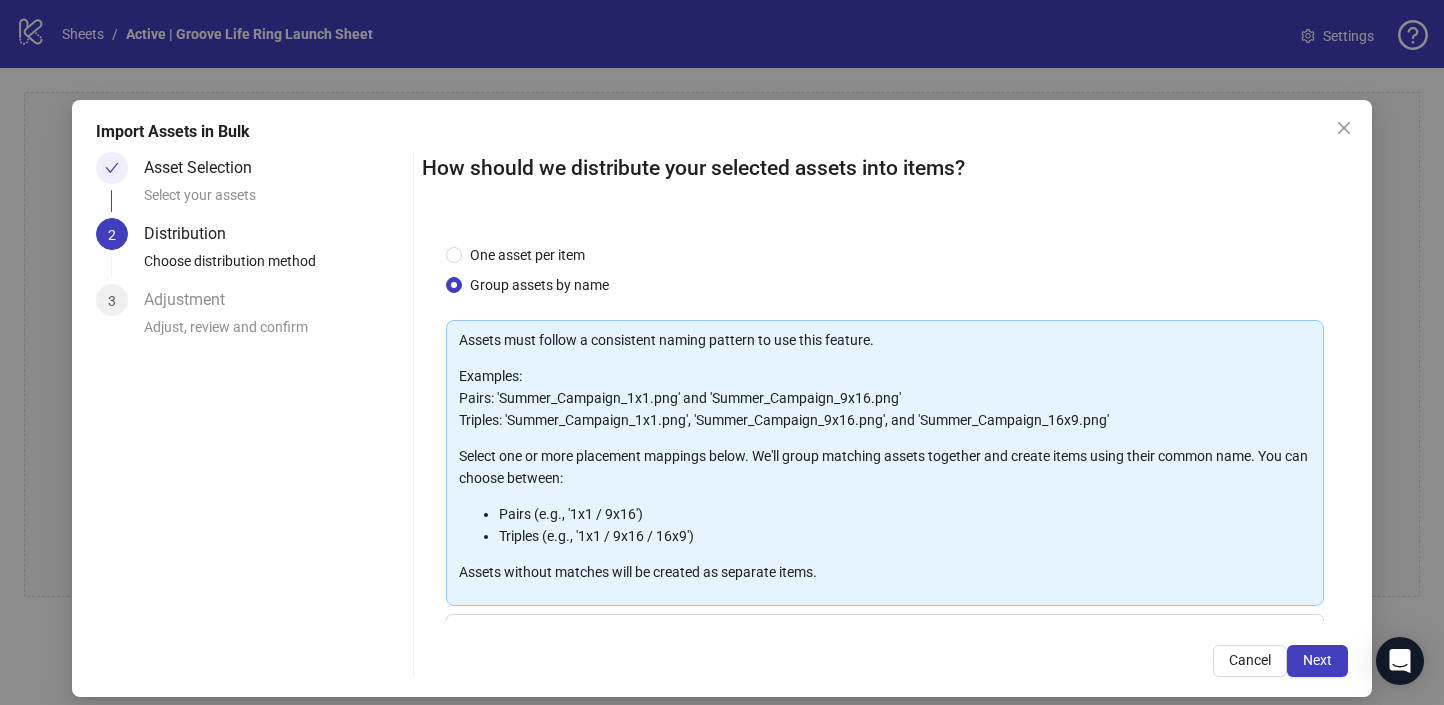scroll, scrollTop: 185, scrollLeft: 0, axis: vertical 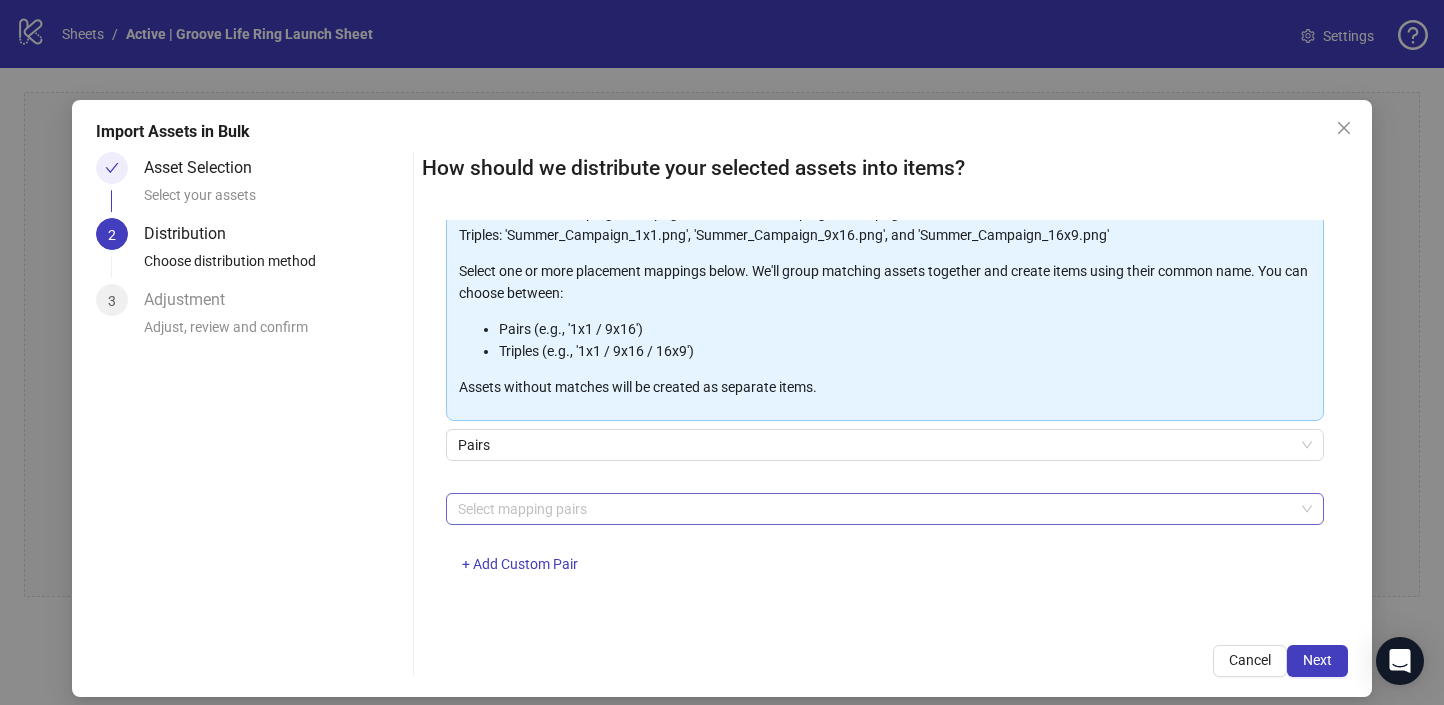 click at bounding box center [874, 509] 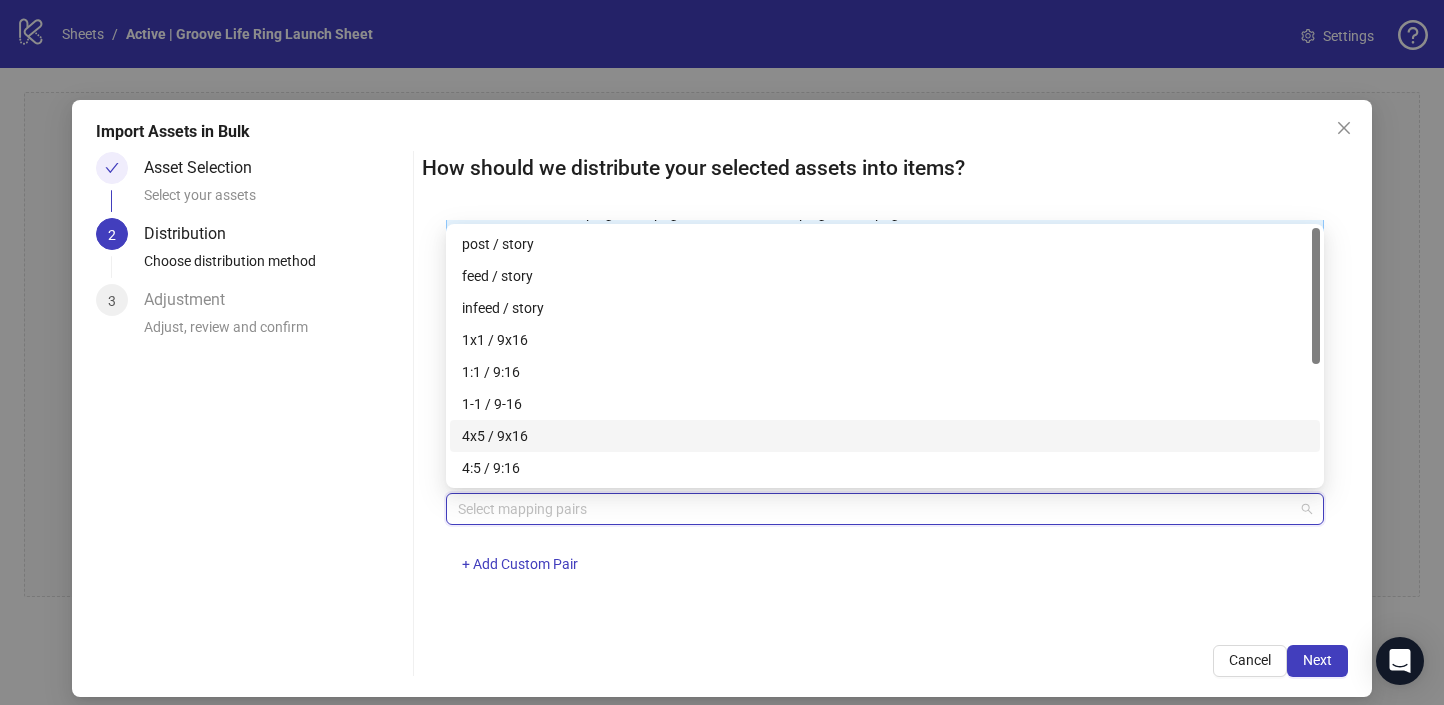 click on "4x5 / 9x16" at bounding box center (885, 436) 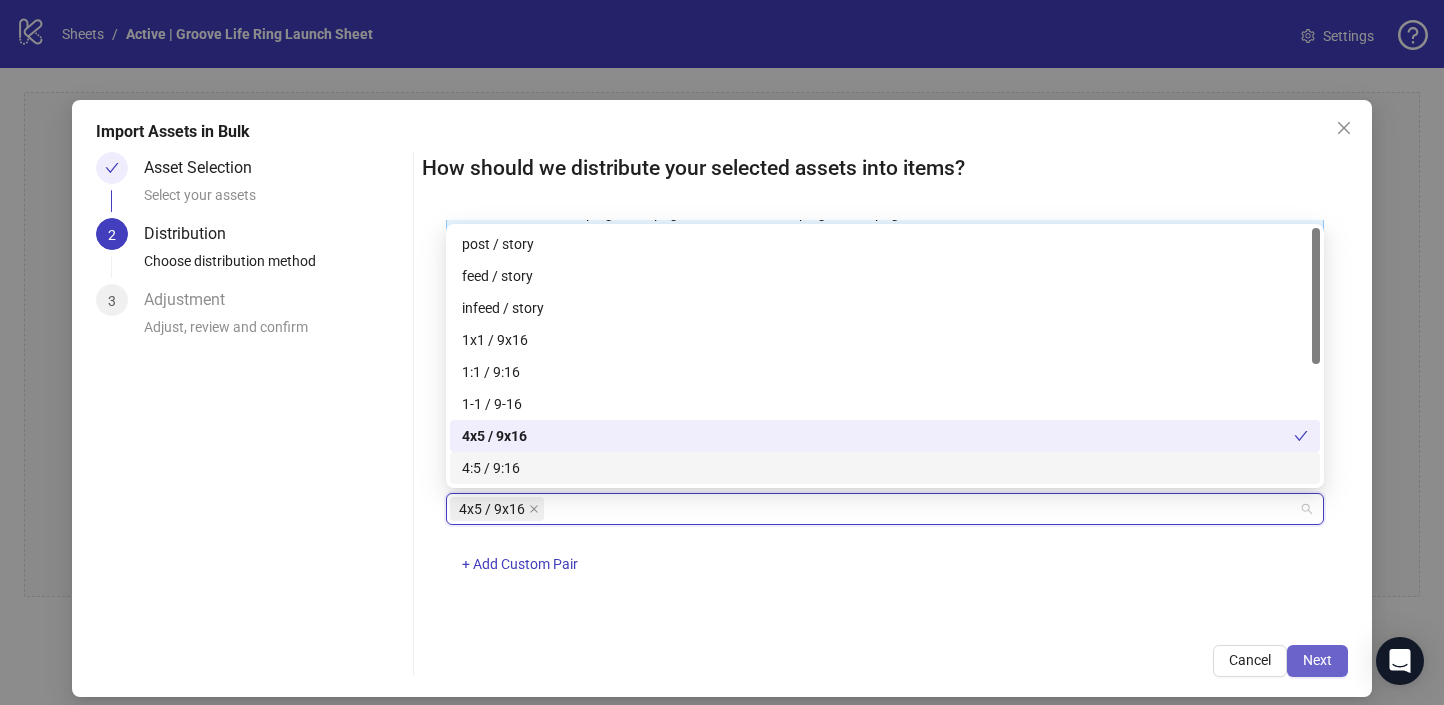 click on "Next" at bounding box center [1317, 660] 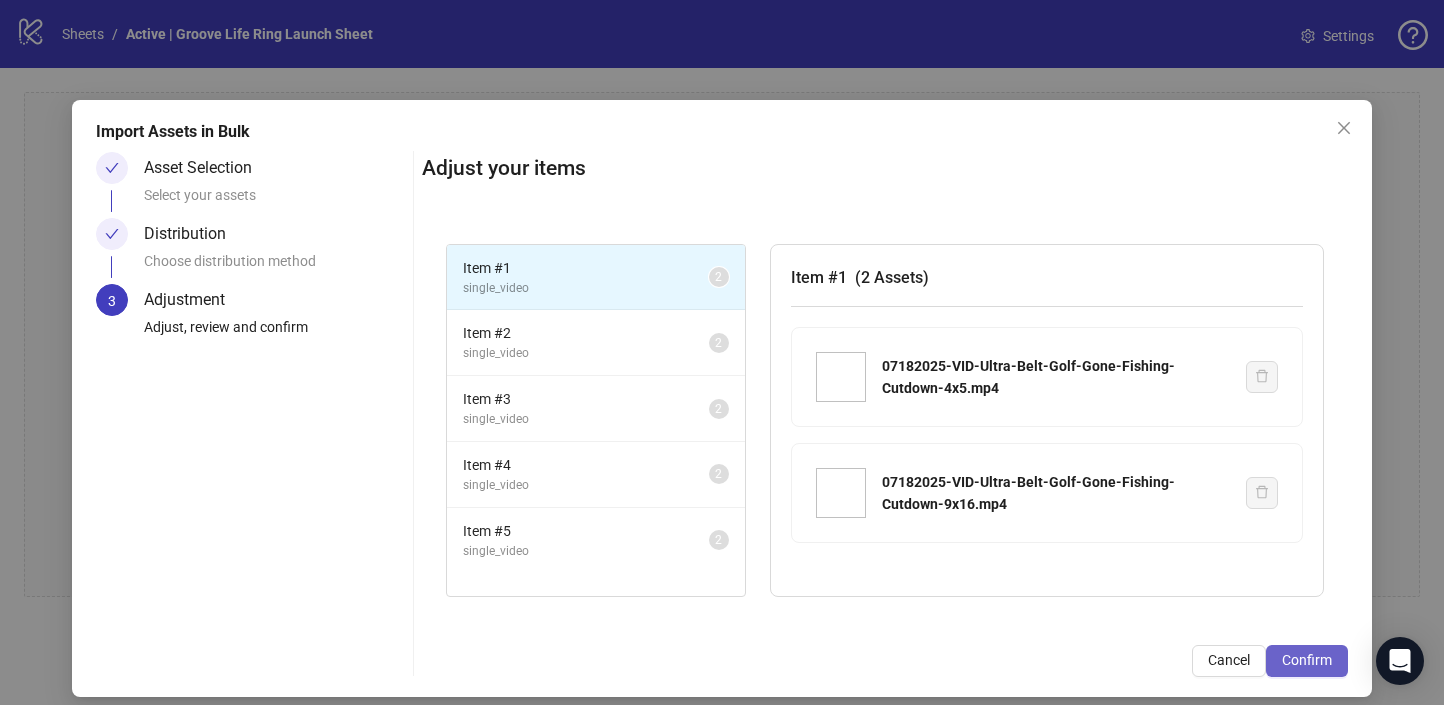 click on "Confirm" at bounding box center (1307, 660) 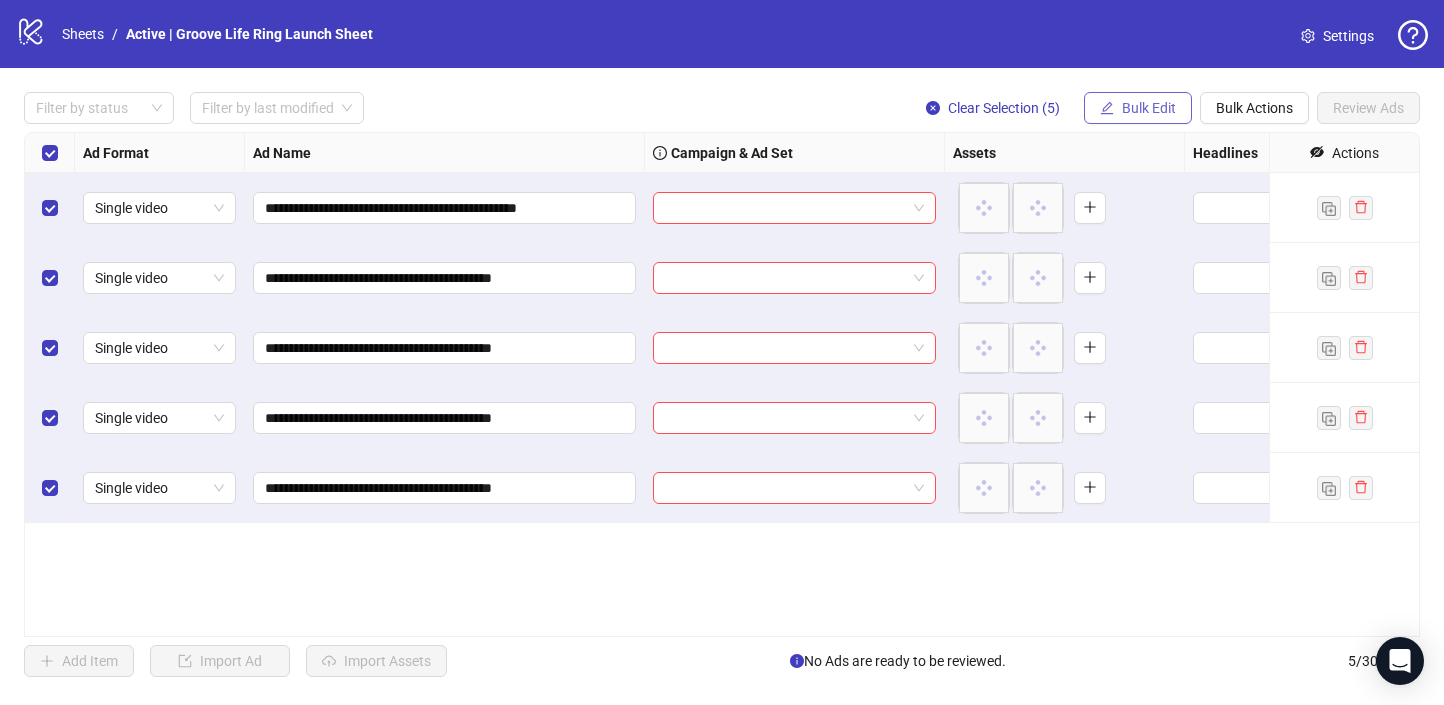 click on "Bulk Edit" at bounding box center (1149, 108) 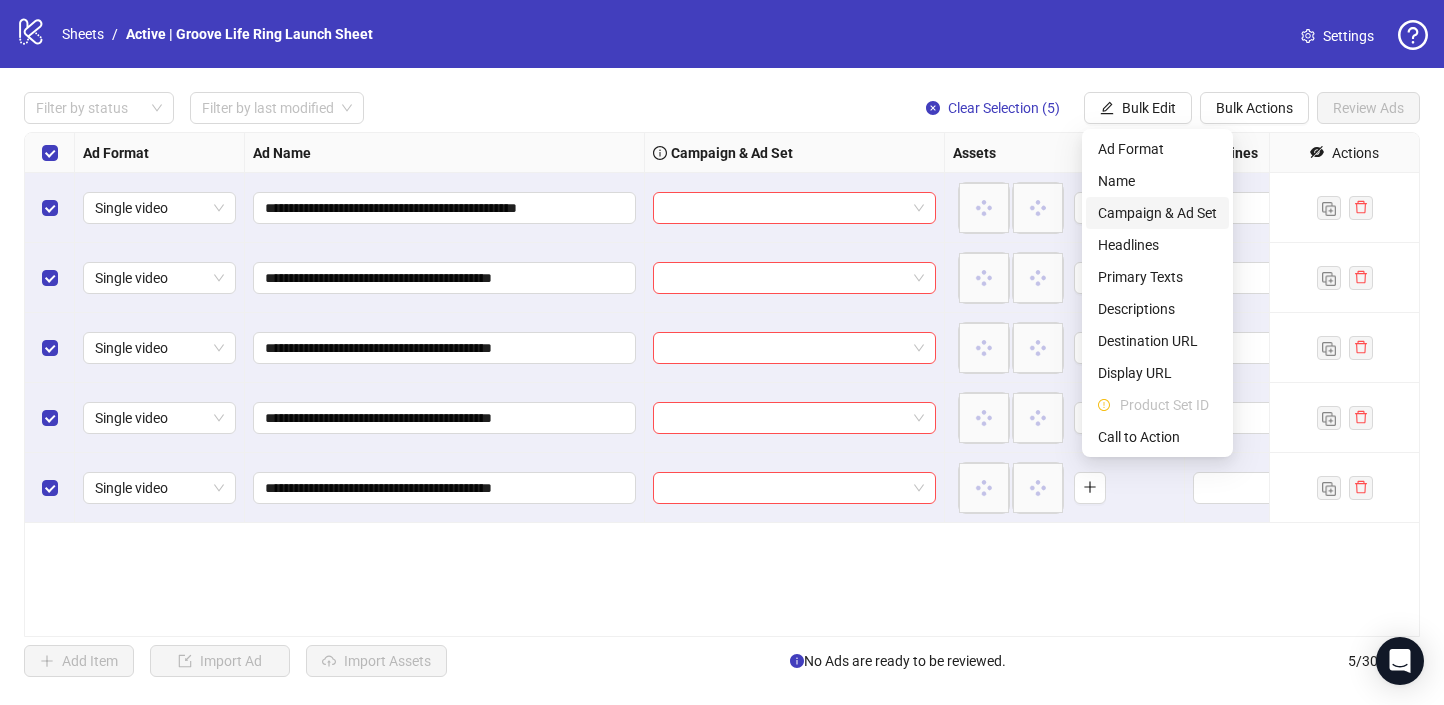 click on "Campaign & Ad Set" at bounding box center [1157, 213] 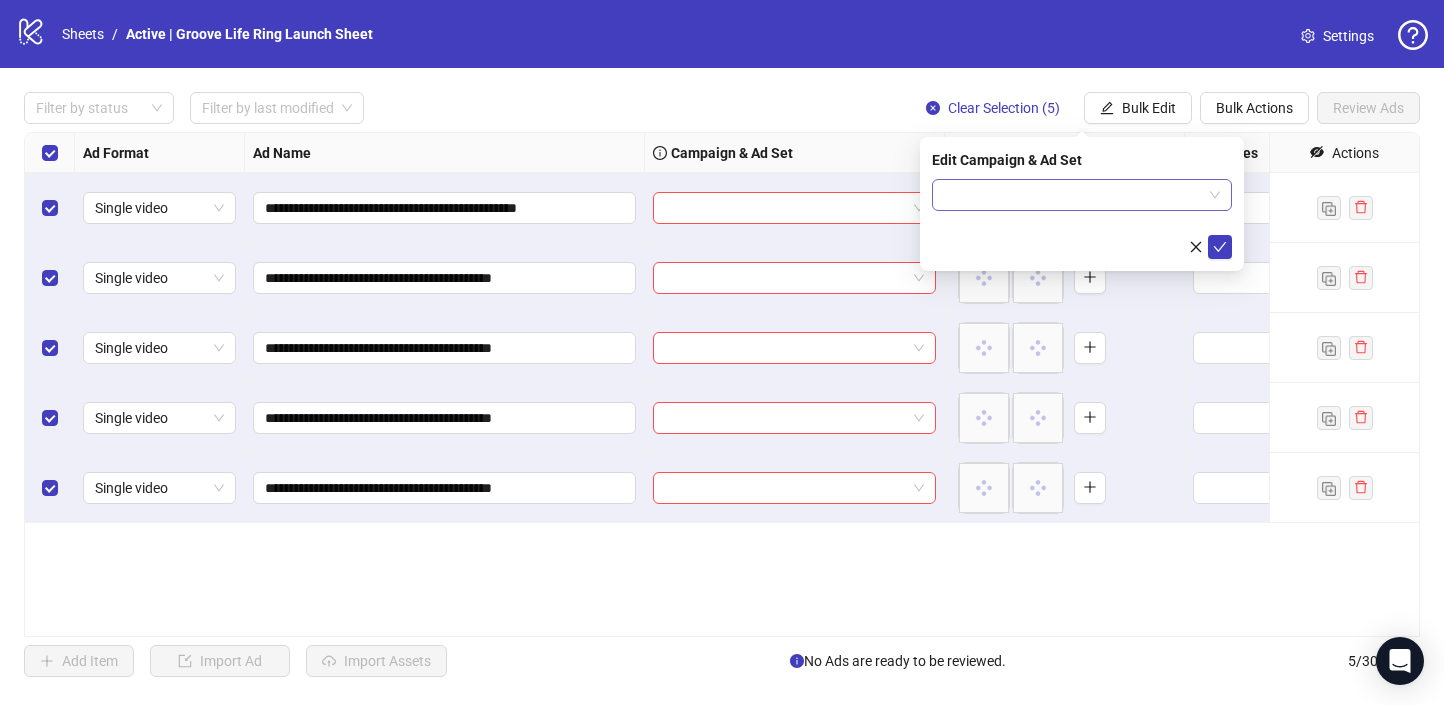 click at bounding box center [1073, 195] 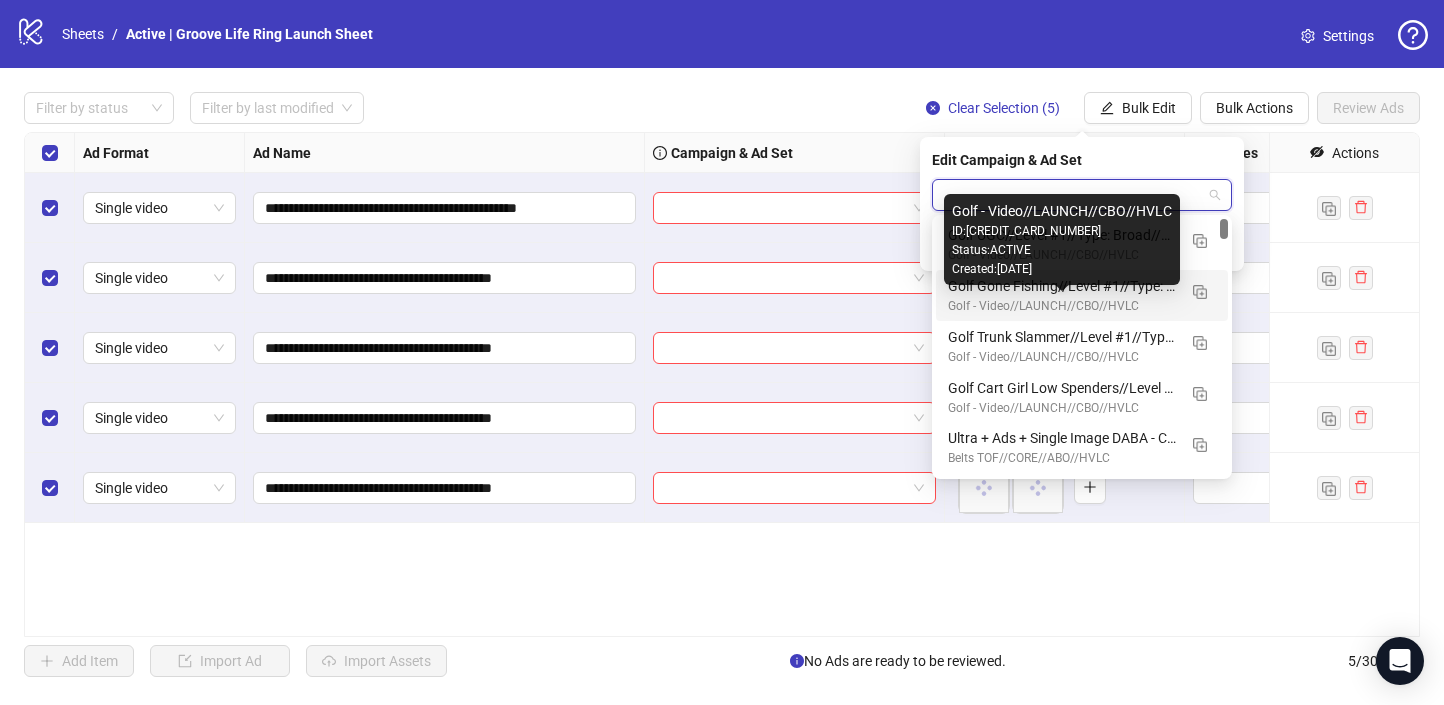 click on "Golf - Video//LAUNCH//CBO//HVLC" at bounding box center [1062, 306] 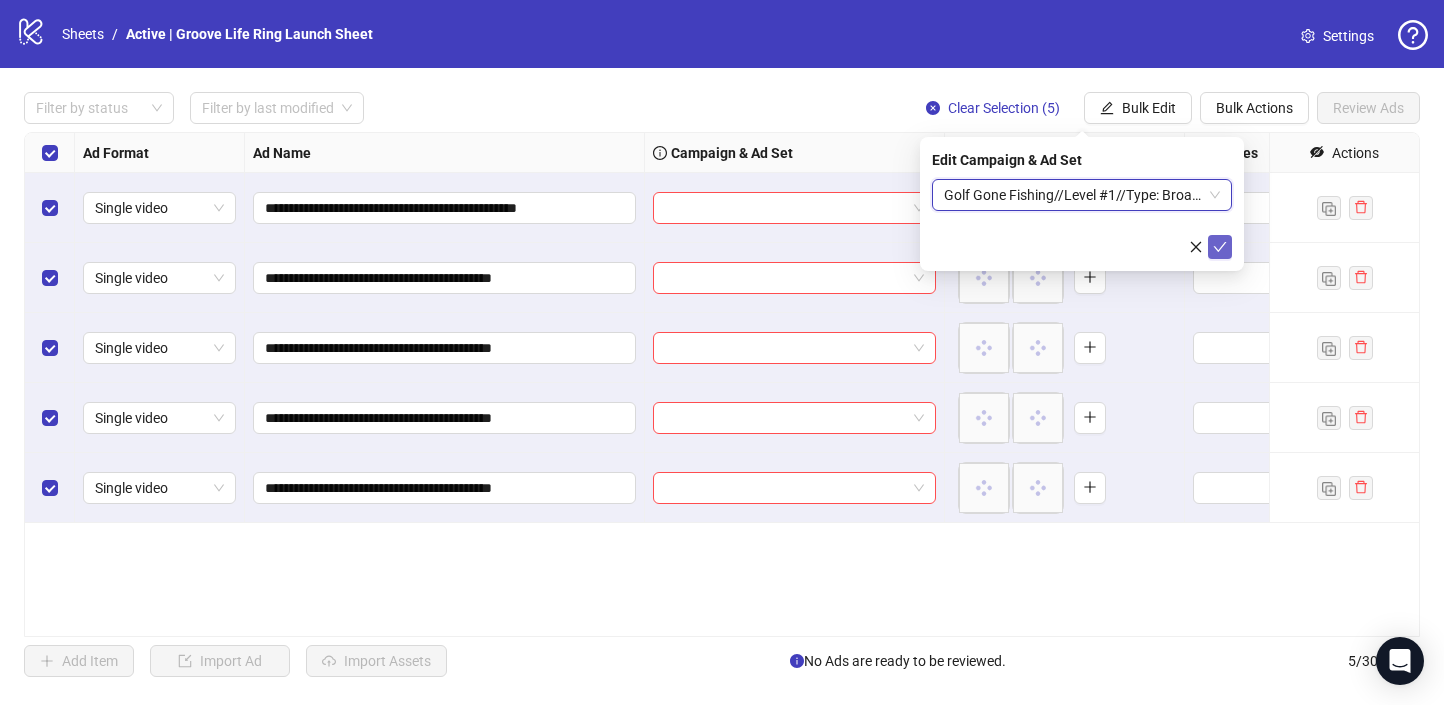 click at bounding box center (1220, 247) 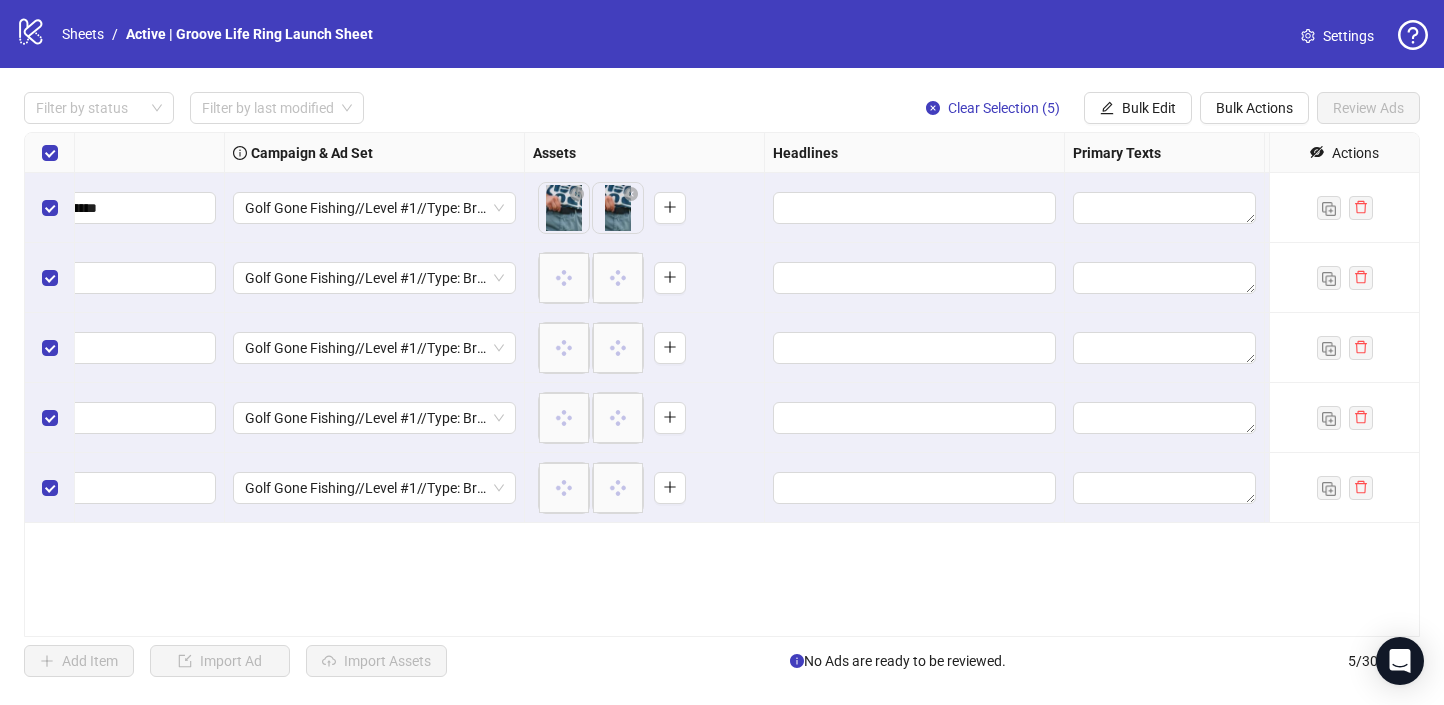 scroll, scrollTop: 0, scrollLeft: 0, axis: both 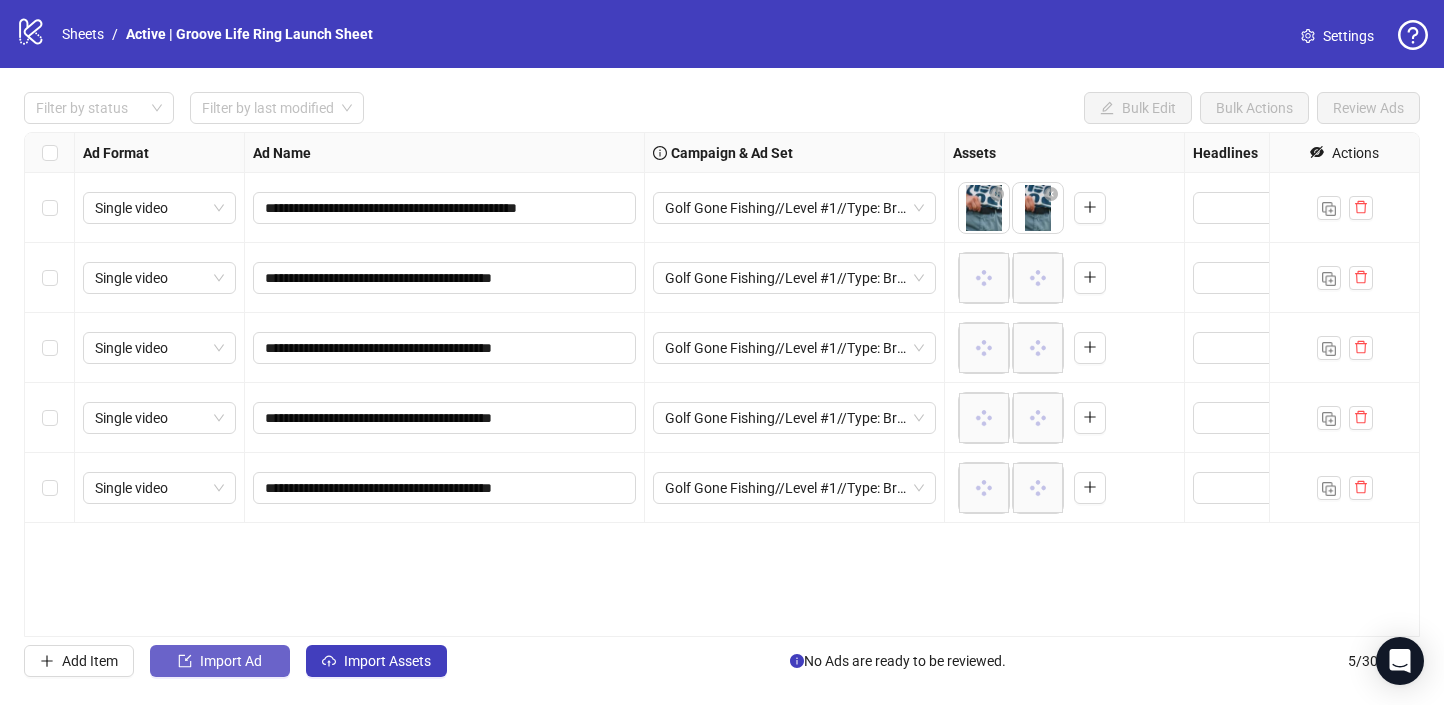 click on "Import Ad" at bounding box center (231, 661) 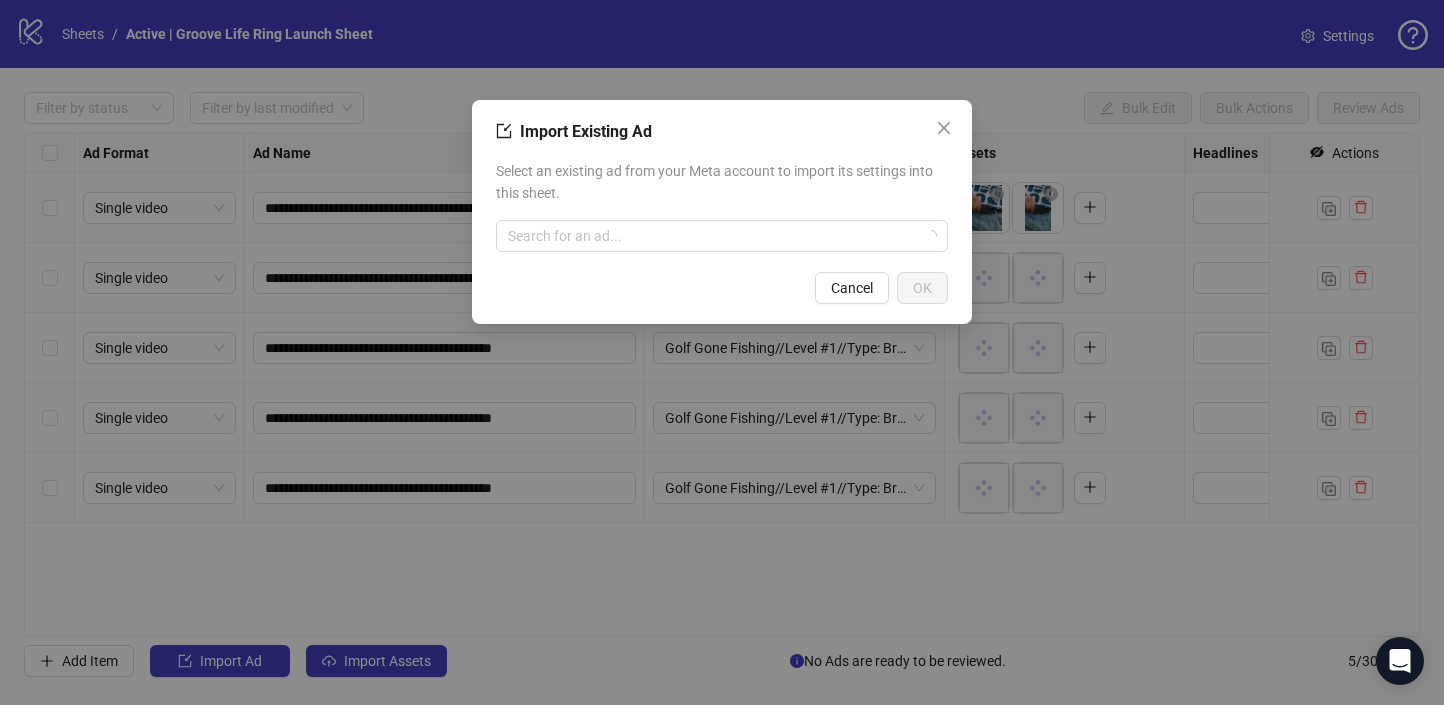 click on "Import Existing Ad Select an existing ad from your Meta account to import its settings into this sheet. Search for an ad... Cancel OK" at bounding box center [722, 212] 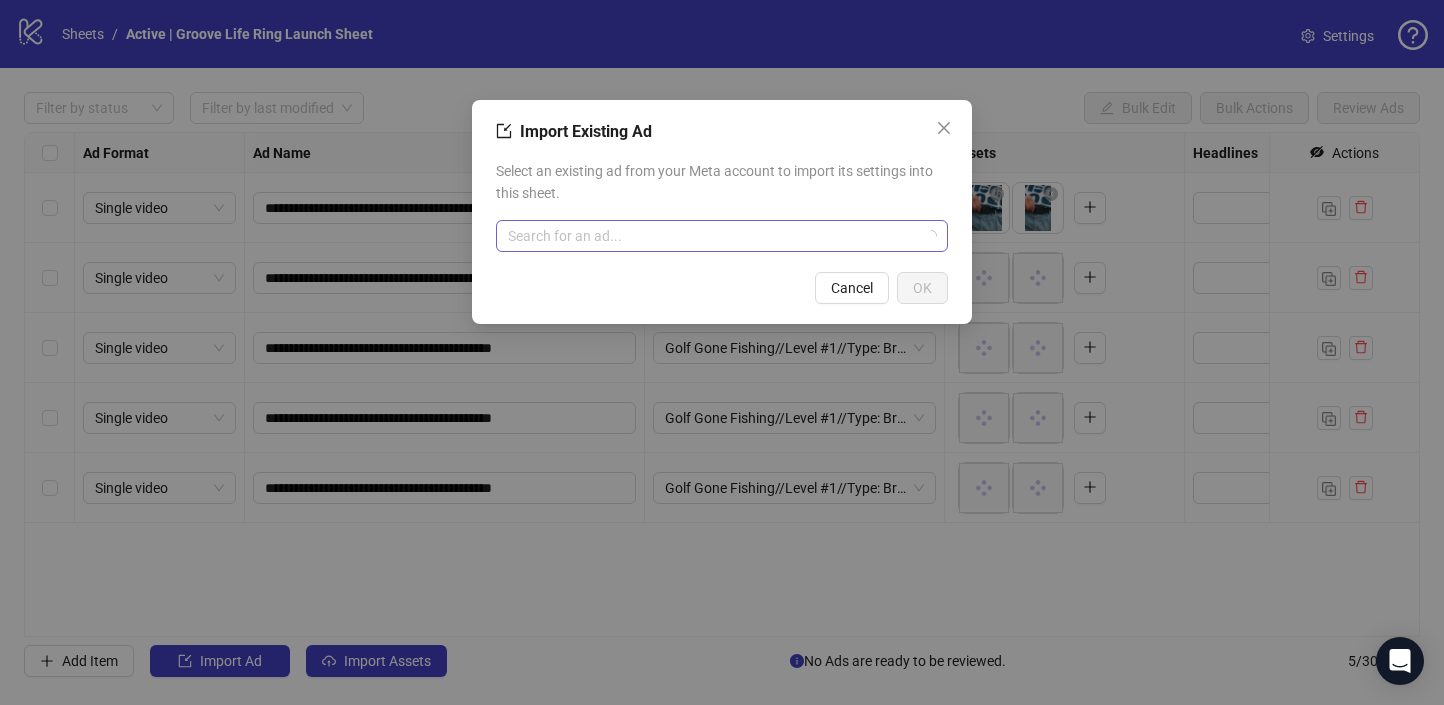 click on "Search for an ad..." at bounding box center (722, 236) 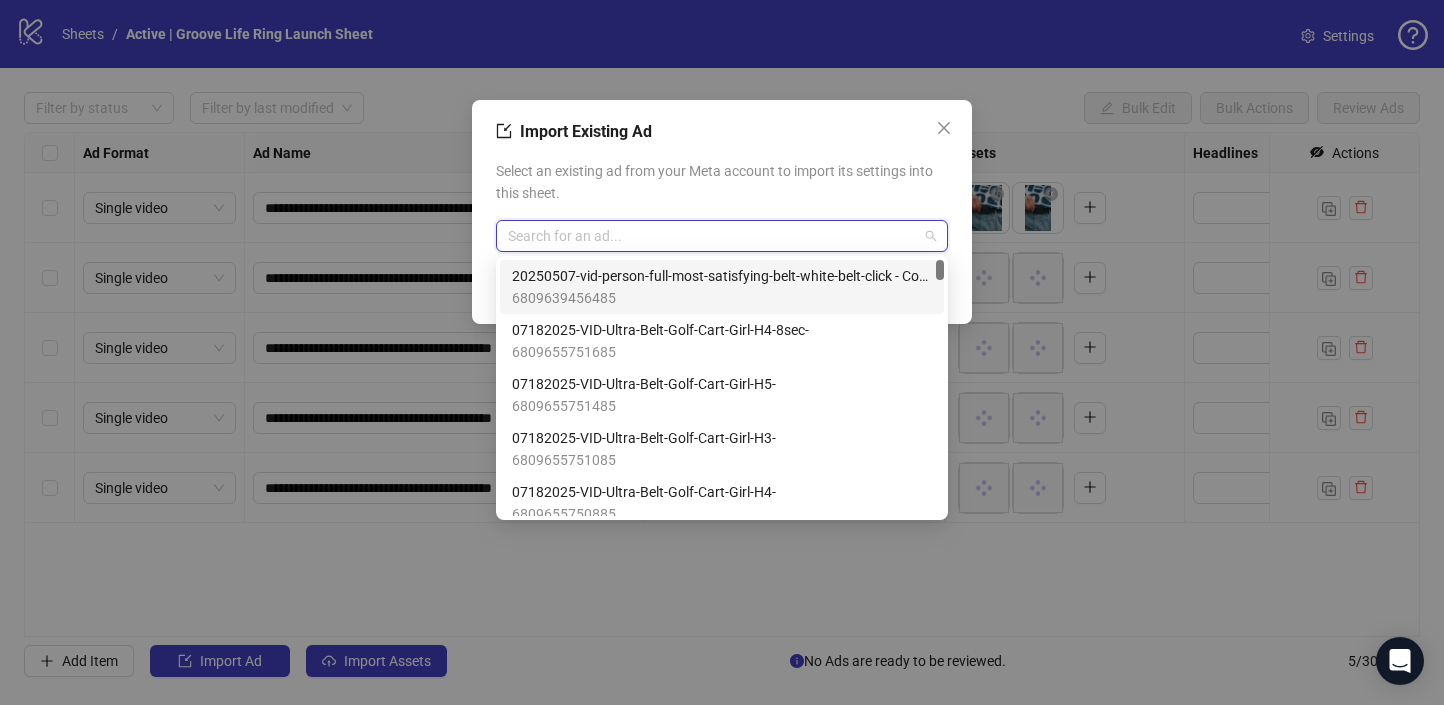 click on "Select an existing ad from your Meta account to import its settings into this sheet. Search for an ad..." at bounding box center (722, 206) 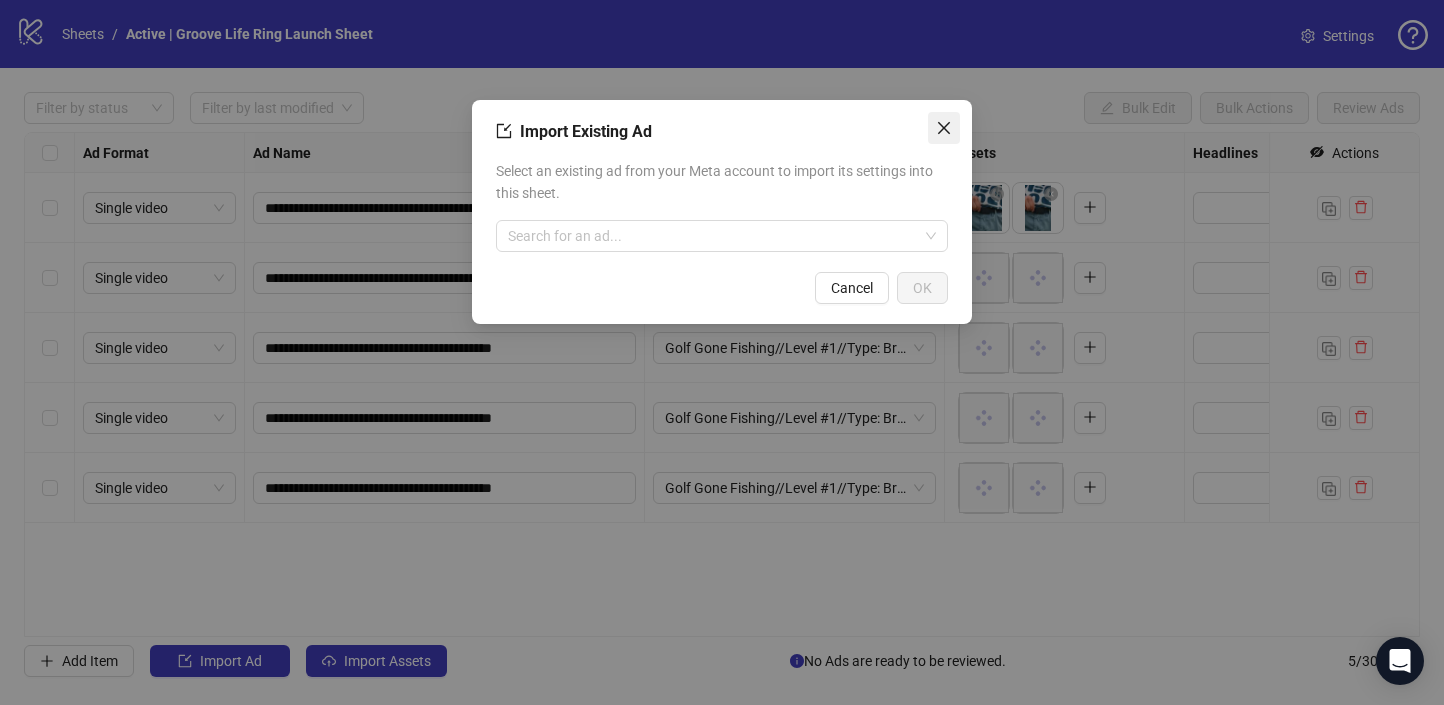 click at bounding box center [944, 128] 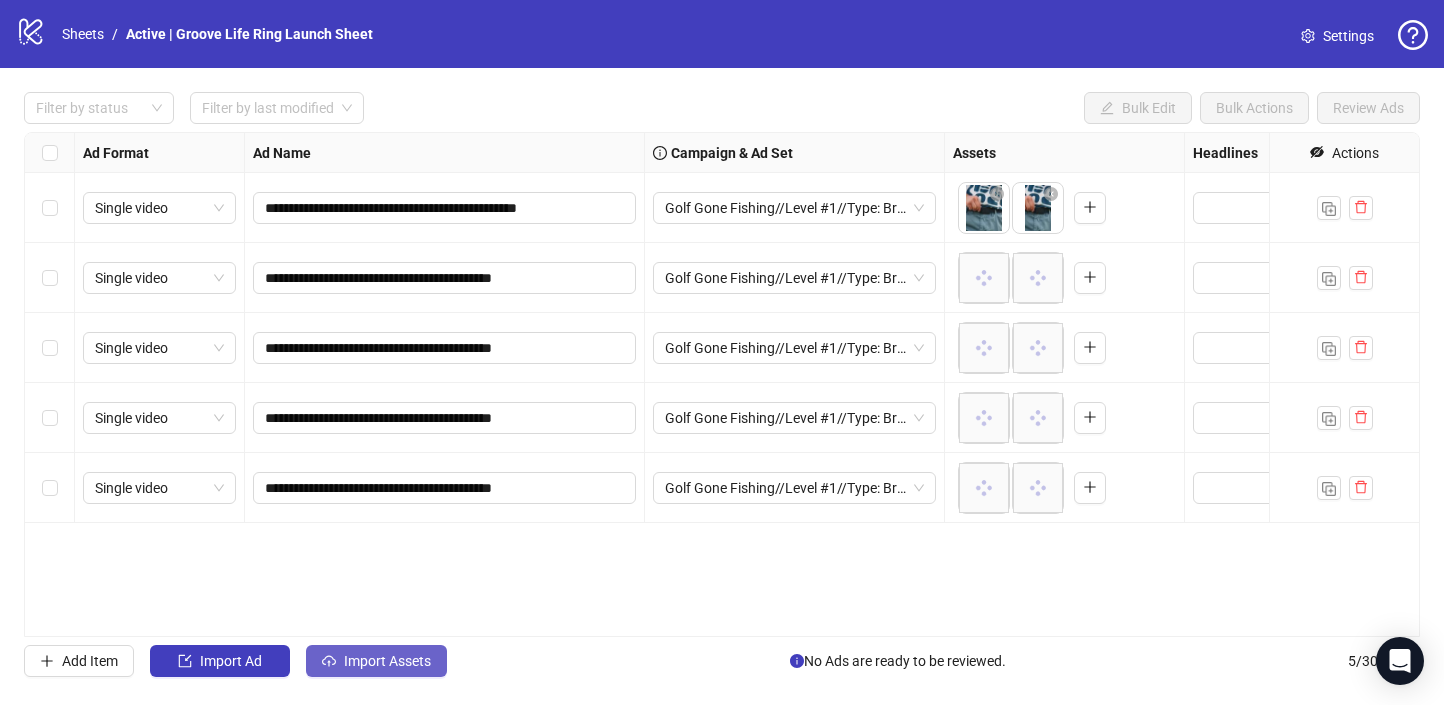 click on "Import Assets" at bounding box center [387, 661] 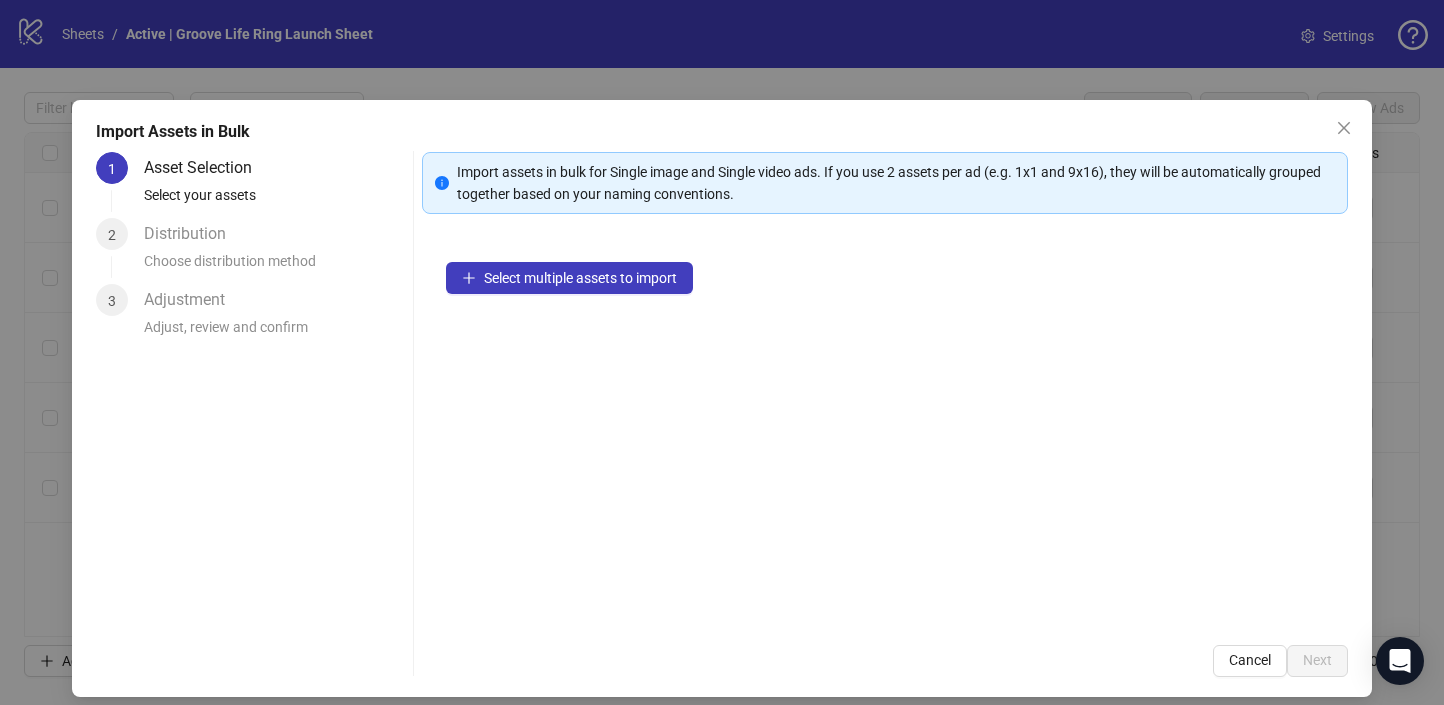 click on "Select multiple assets to import" at bounding box center [885, 429] 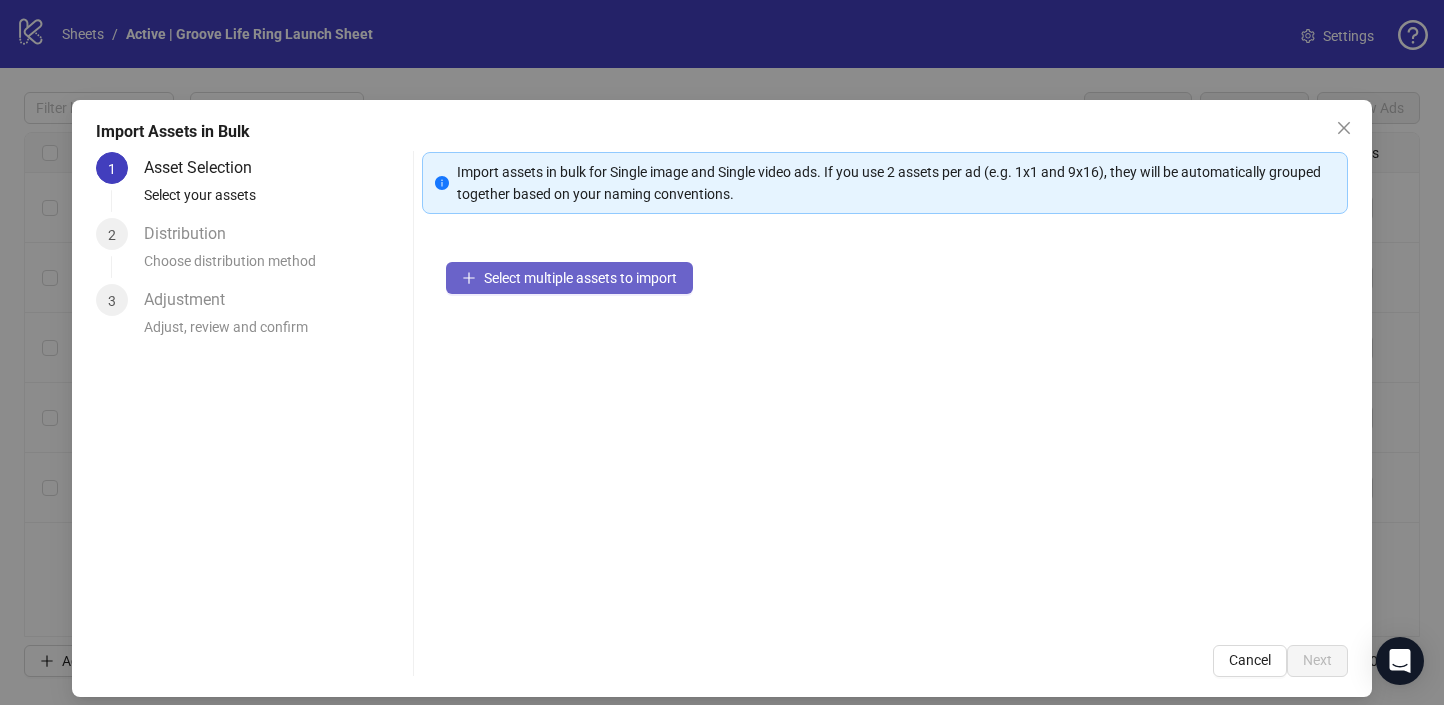 click on "Select multiple assets to import" at bounding box center [580, 278] 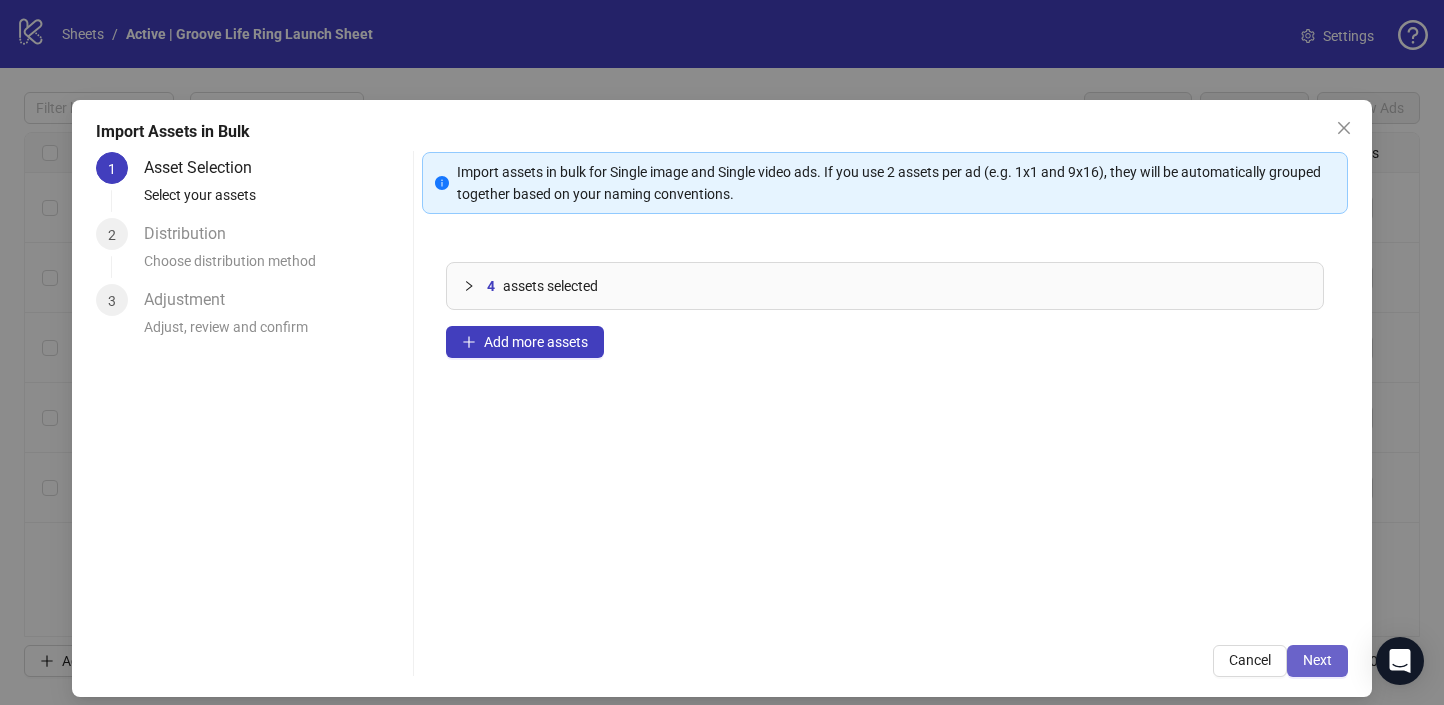 click on "Next" at bounding box center [1317, 661] 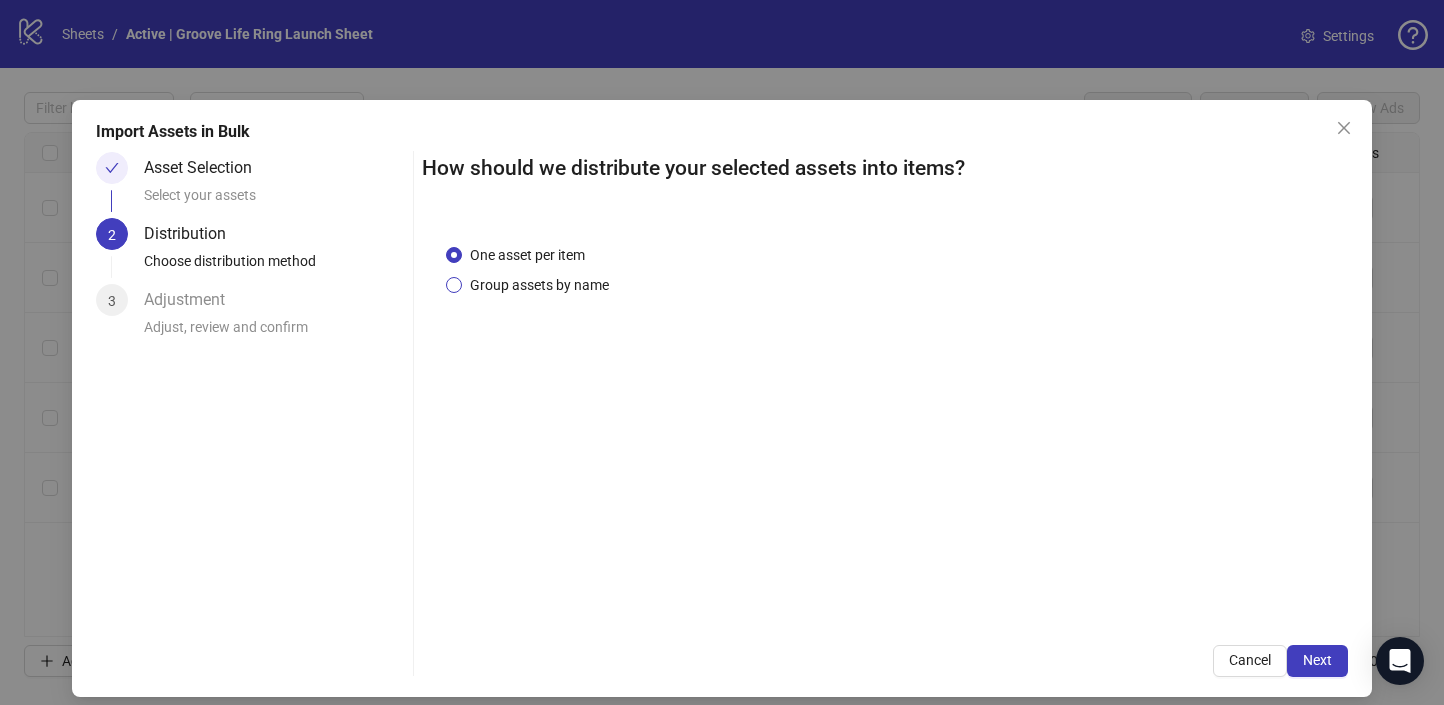click on "Group assets by name" at bounding box center (539, 285) 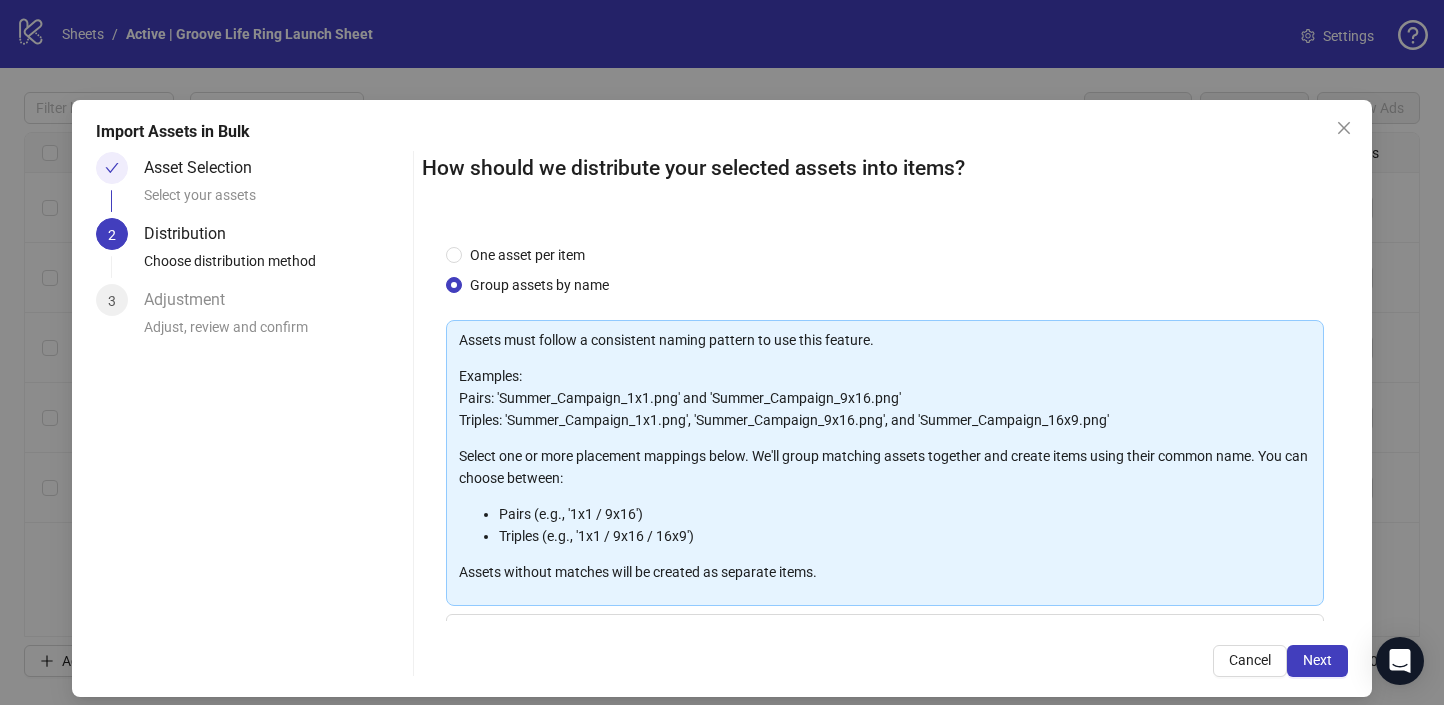 scroll, scrollTop: 185, scrollLeft: 0, axis: vertical 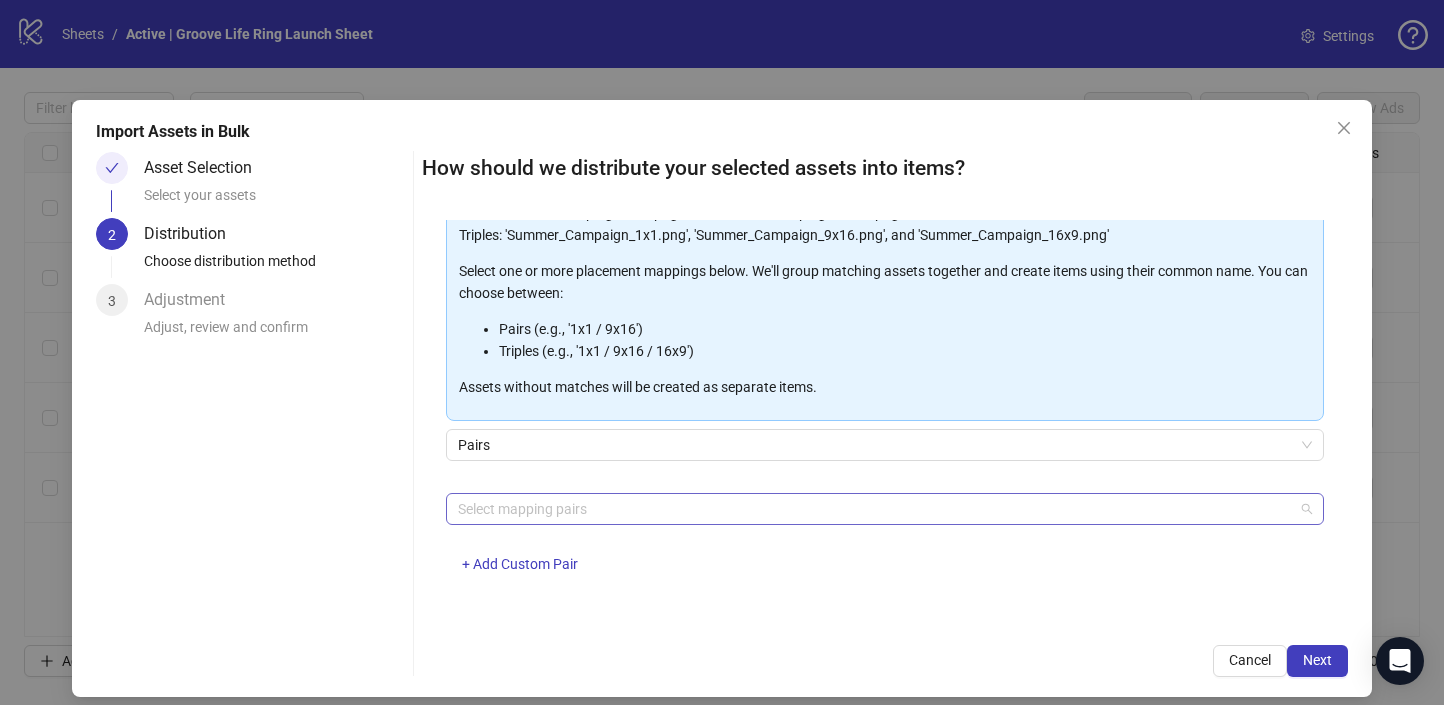 click at bounding box center (874, 509) 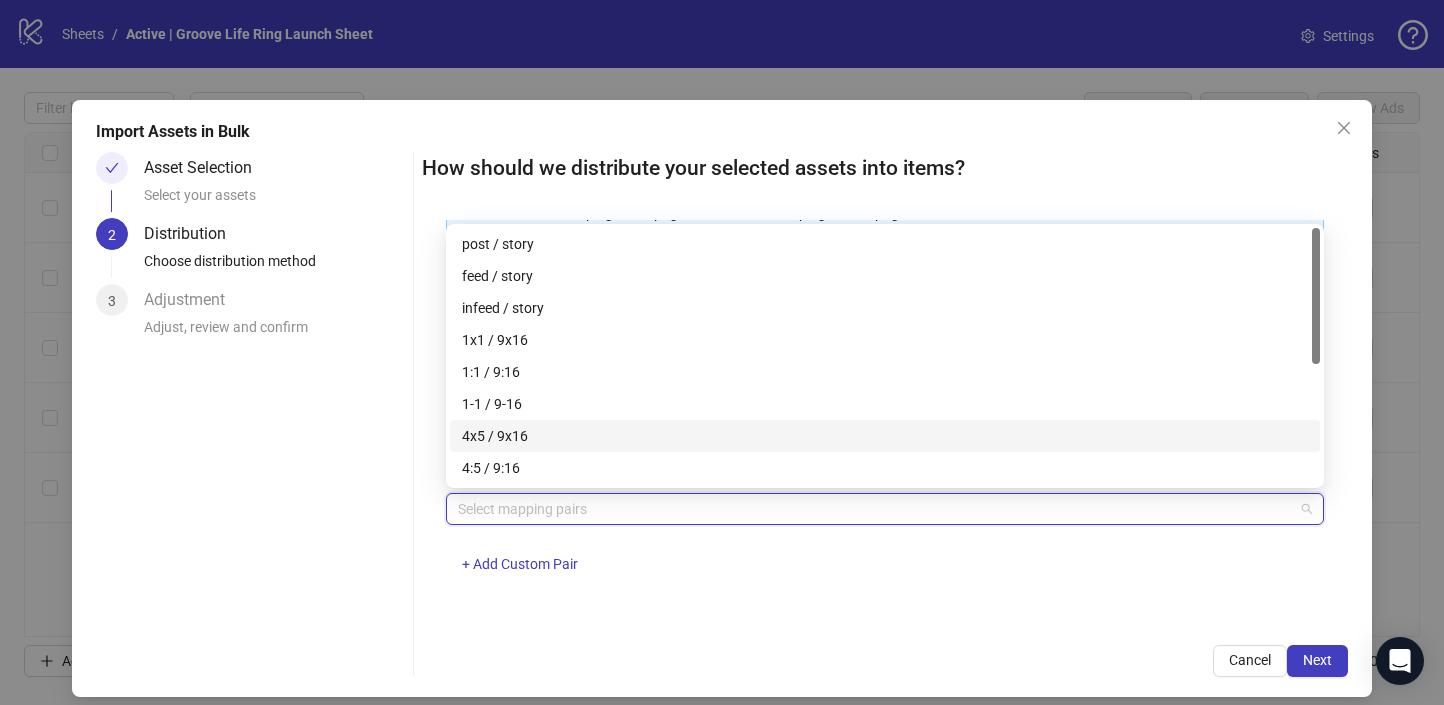 click on "4x5 / 9x16" at bounding box center [885, 436] 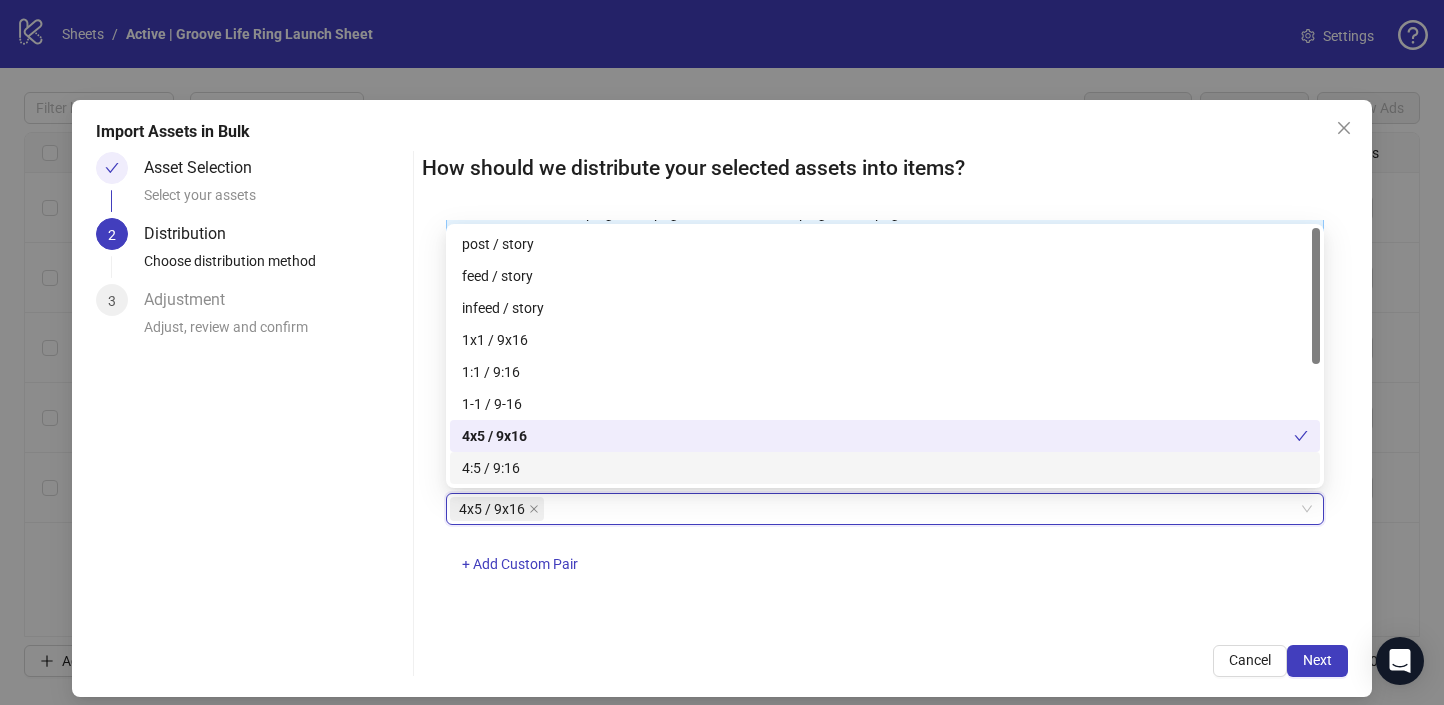 click on "One asset per item Group assets by name Assets must follow a consistent naming pattern to use this feature. Examples: Pairs: 'Summer_Campaign_1x1.png' and 'Summer_Campaign_9x16.png' Triples: 'Summer_Campaign_1x1.png', 'Summer_Campaign_9x16.png', and 'Summer_Campaign_16x9.png' Select one or more placement mappings below. We'll group matching assets together and create items using their common name. You can choose between: Pairs (e.g., '1x1 / 9x16') Triples (e.g., '1x1 / 9x16 / 16x9') Assets without matches will be created as separate items. Pairs 4x5 / 9x16 4x5 / 9x16   + Add Custom Pair" at bounding box center (885, 420) 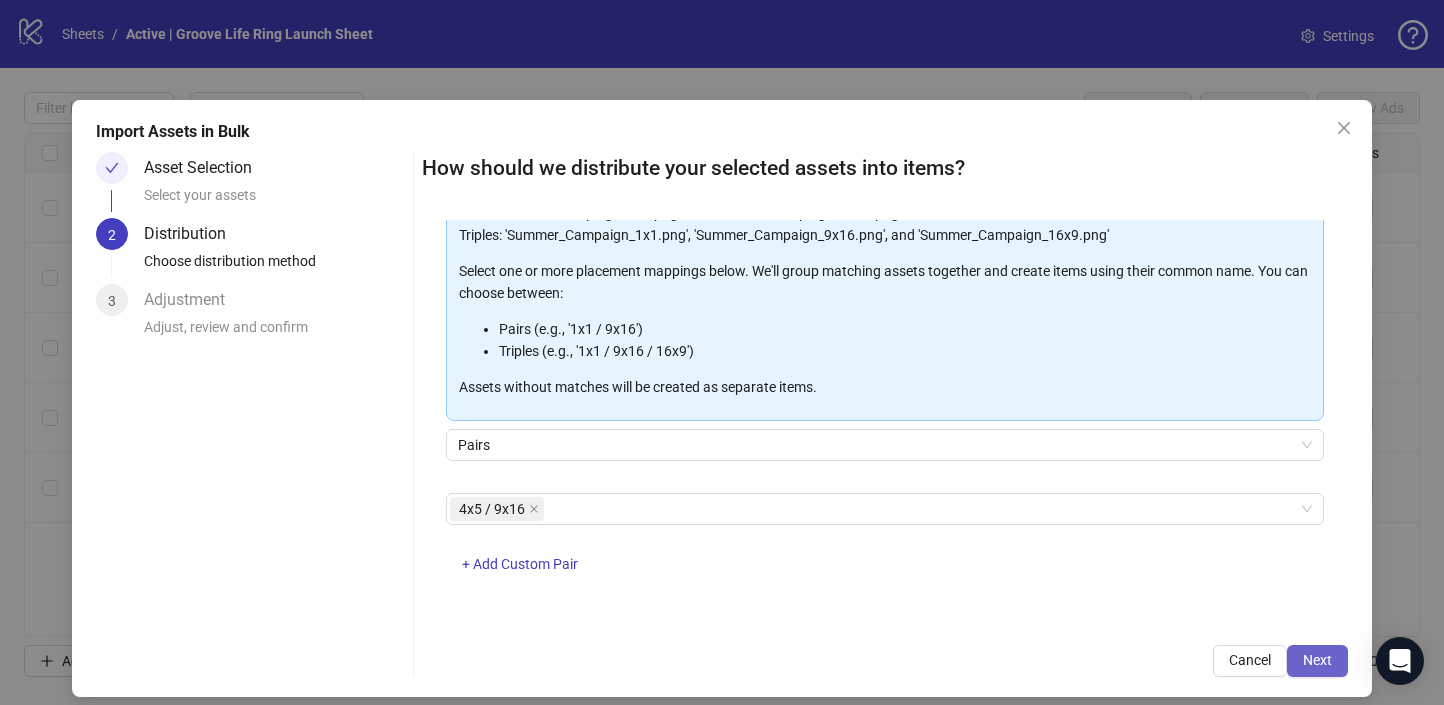click on "Next" at bounding box center [1317, 660] 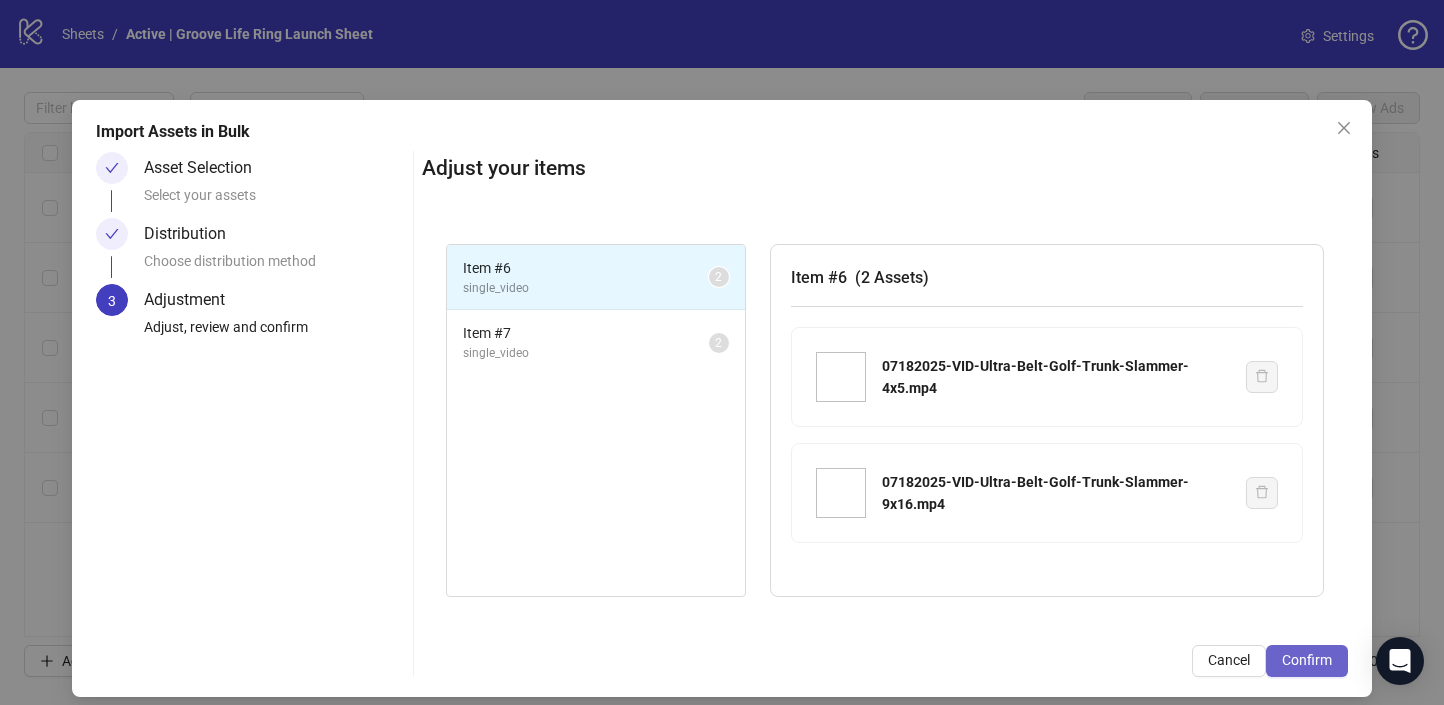 click on "Confirm" at bounding box center (1307, 660) 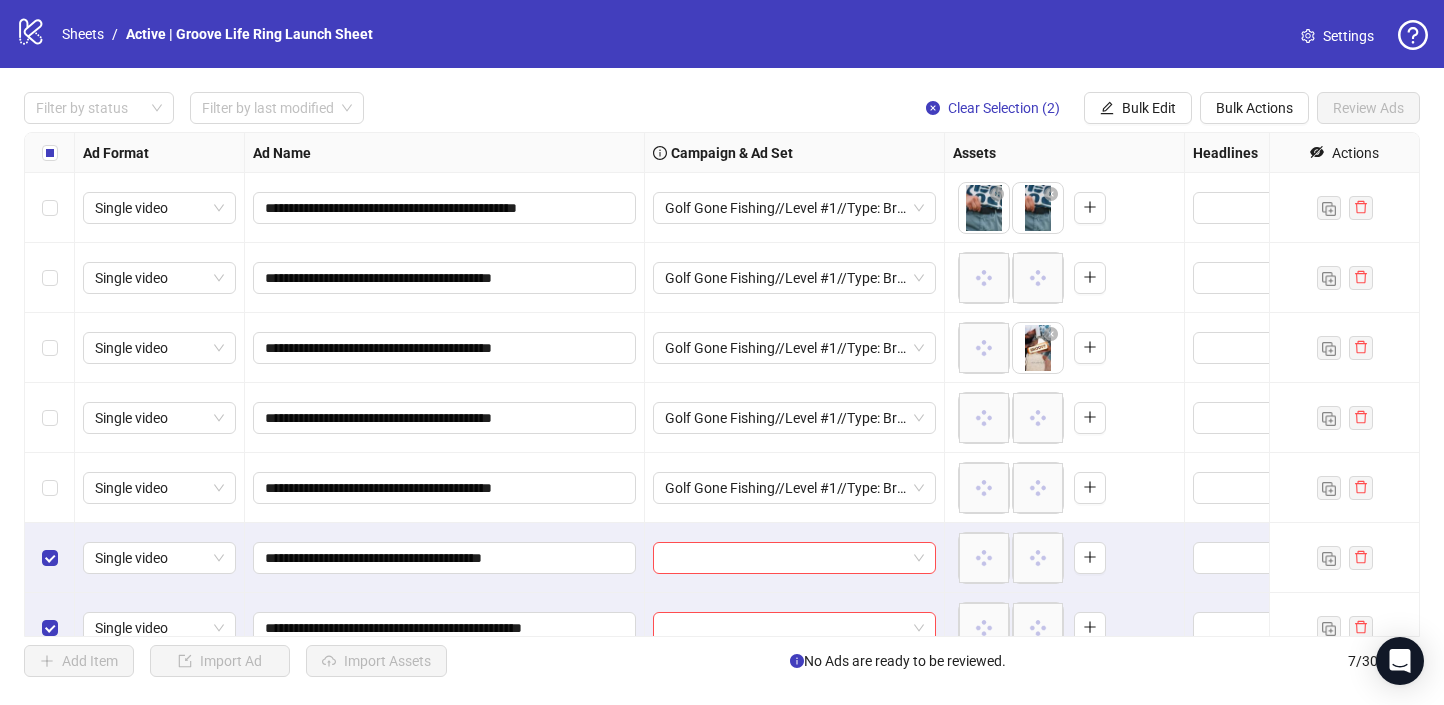scroll, scrollTop: 27, scrollLeft: 0, axis: vertical 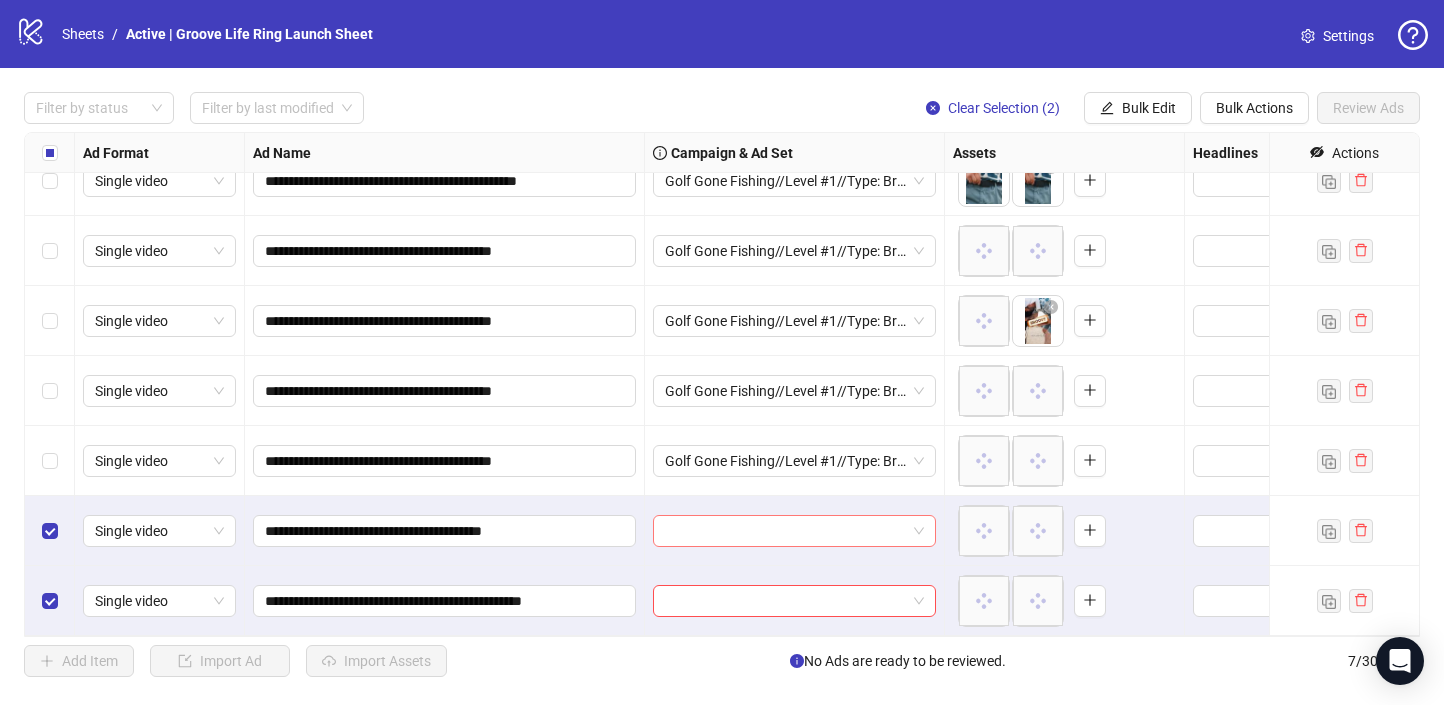 click at bounding box center [794, 531] 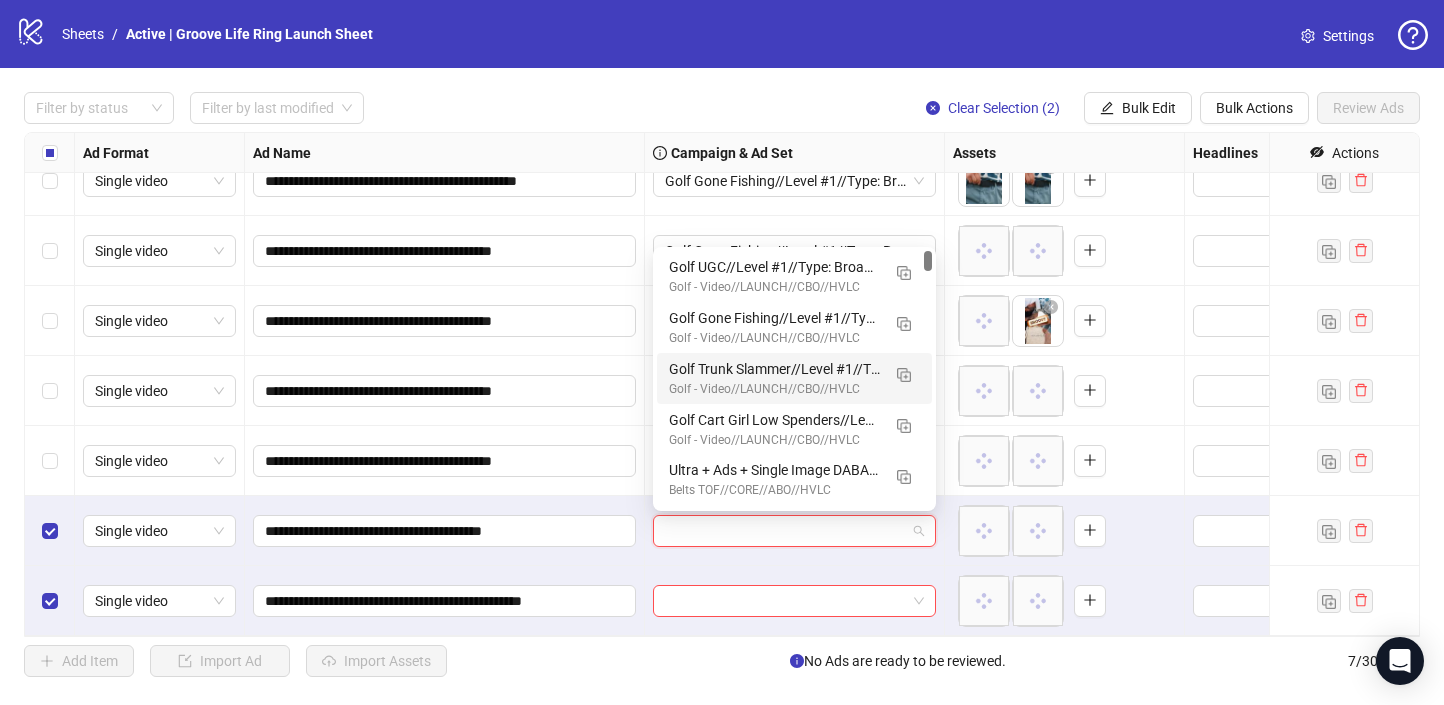 click on "Golf Trunk Slammer//Level #1//Type: Broad//Attr: 7DC1DV//OPT: PUR//Place: A+ Auto//Creative Prod: INT" at bounding box center (774, 369) 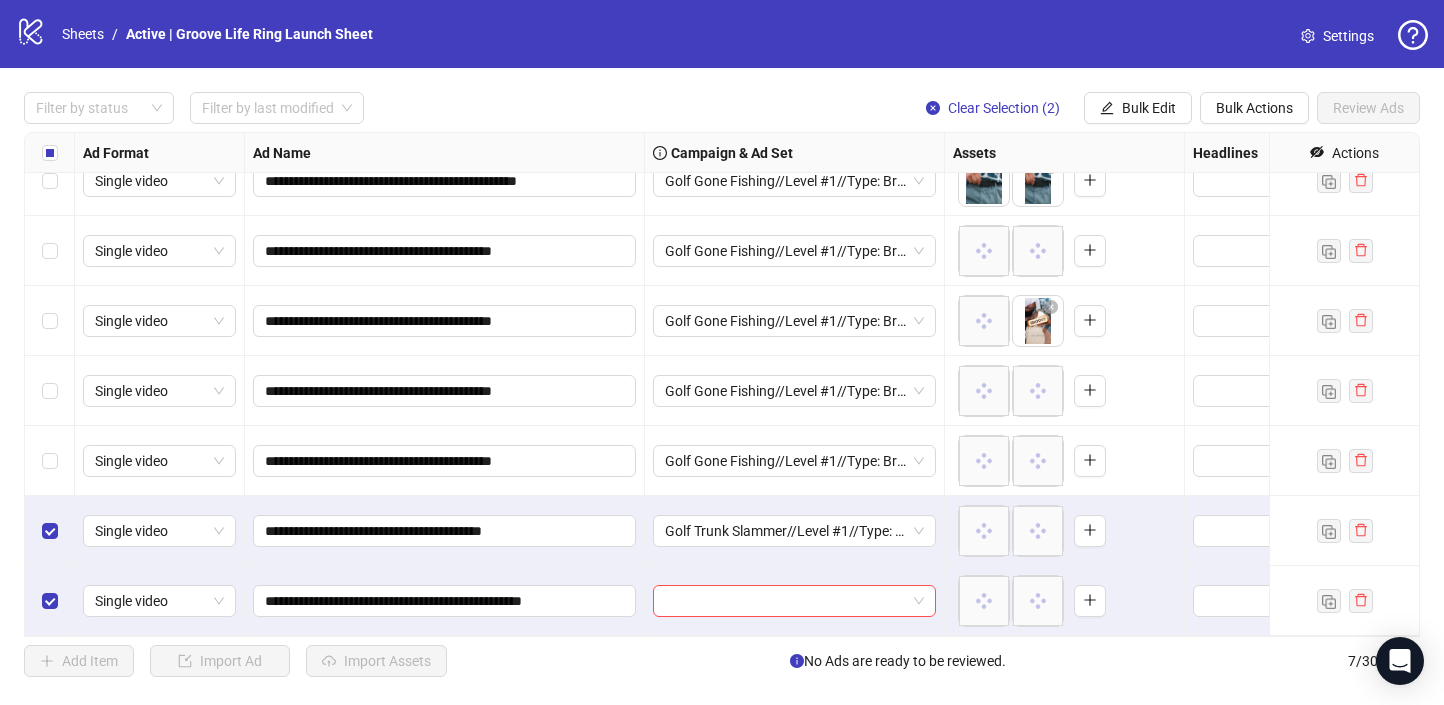 click at bounding box center (795, 601) 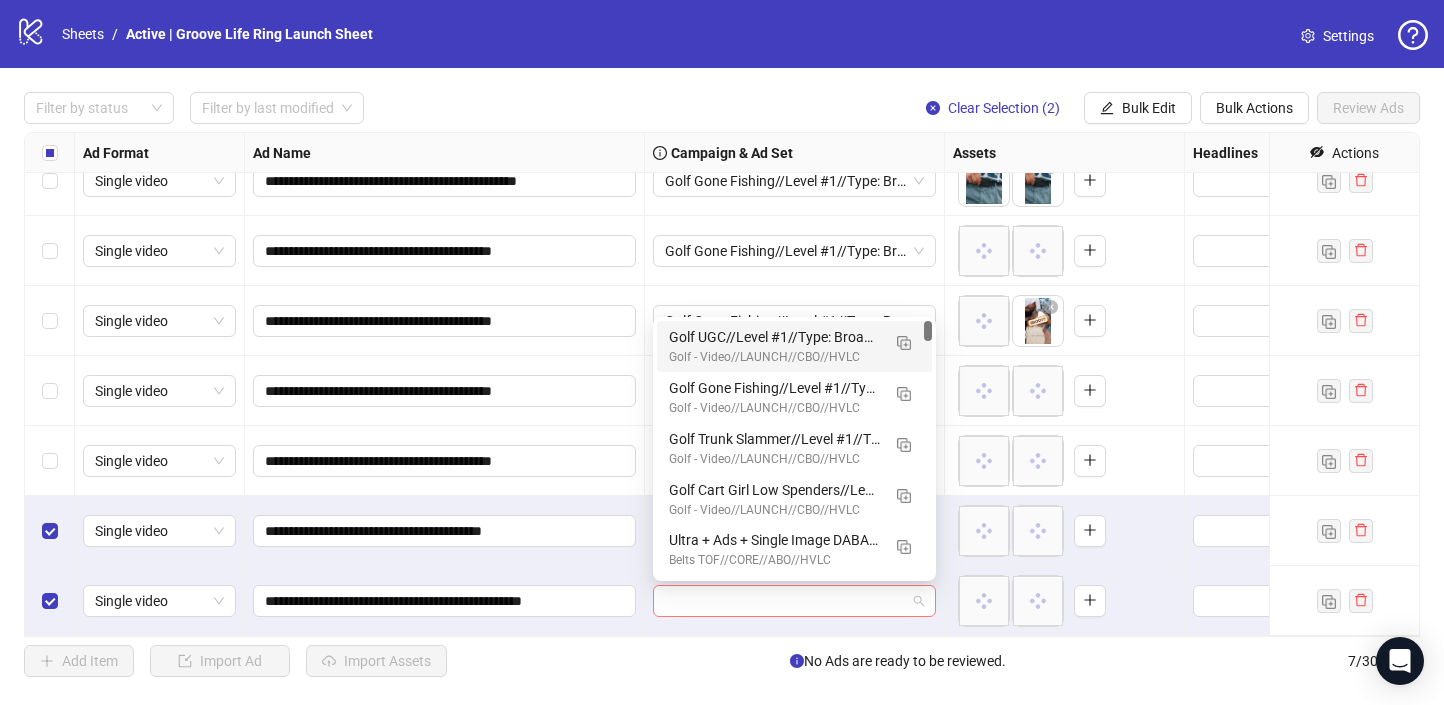 click at bounding box center (794, 601) 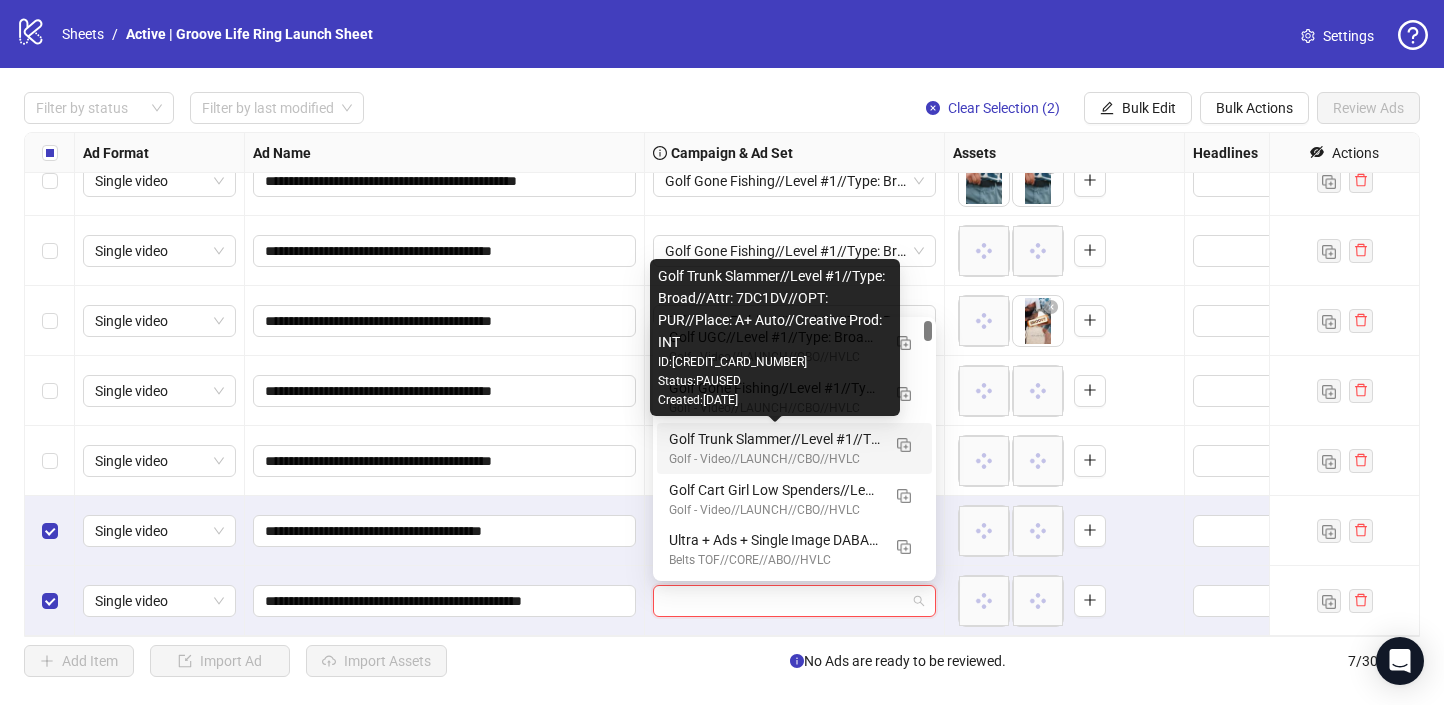 click on "Golf Trunk Slammer//Level #1//Type: Broad//Attr: 7DC1DV//OPT: PUR//Place: A+ Auto//Creative Prod: INT" at bounding box center [774, 439] 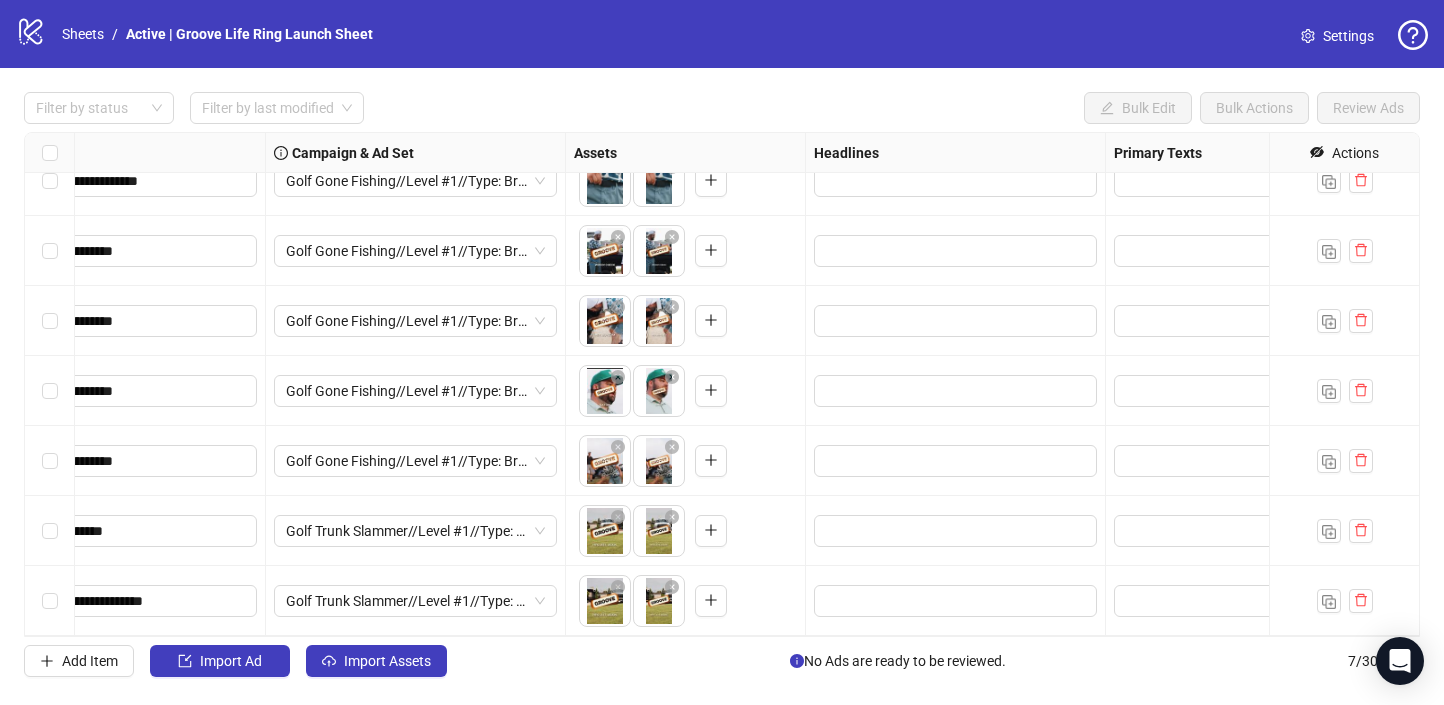 scroll, scrollTop: 27, scrollLeft: 440, axis: both 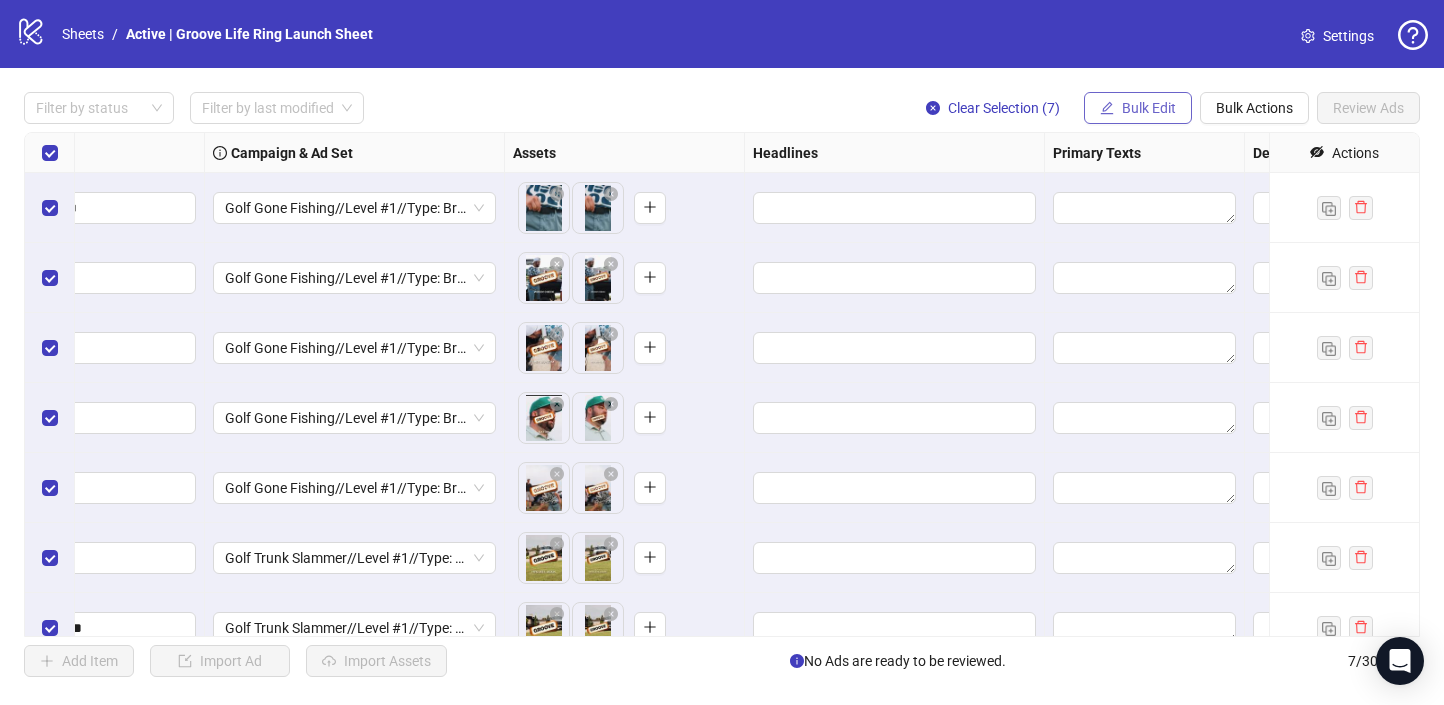 click on "Bulk Edit" at bounding box center (1149, 108) 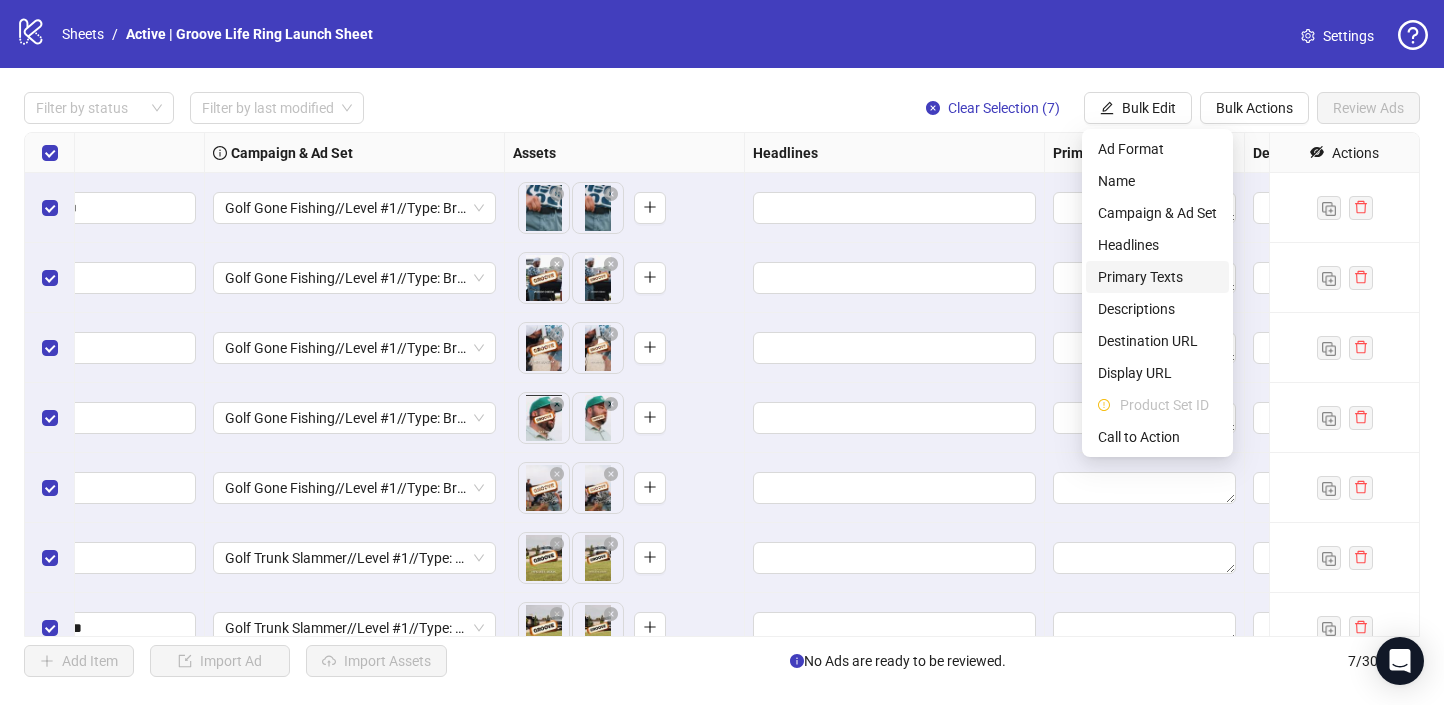 click on "Primary Texts" at bounding box center [1157, 277] 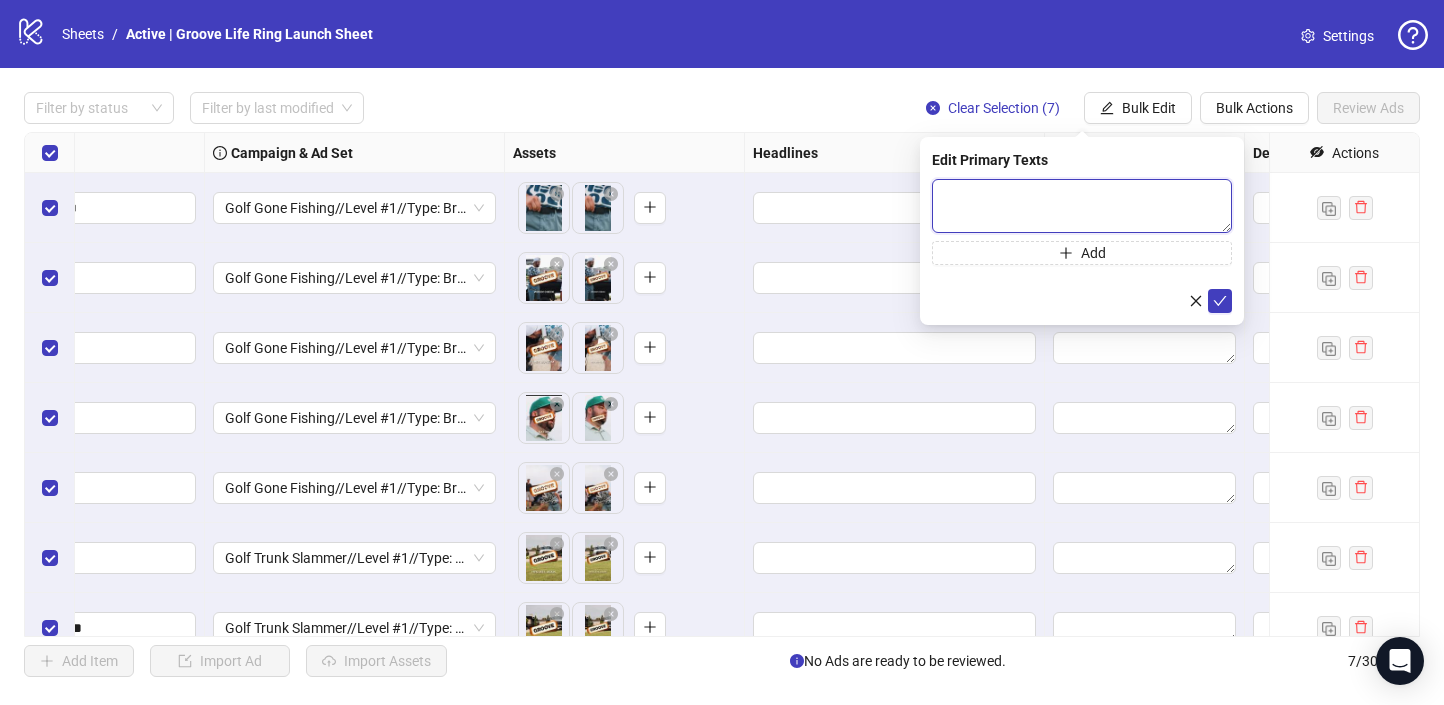 click at bounding box center [1082, 206] 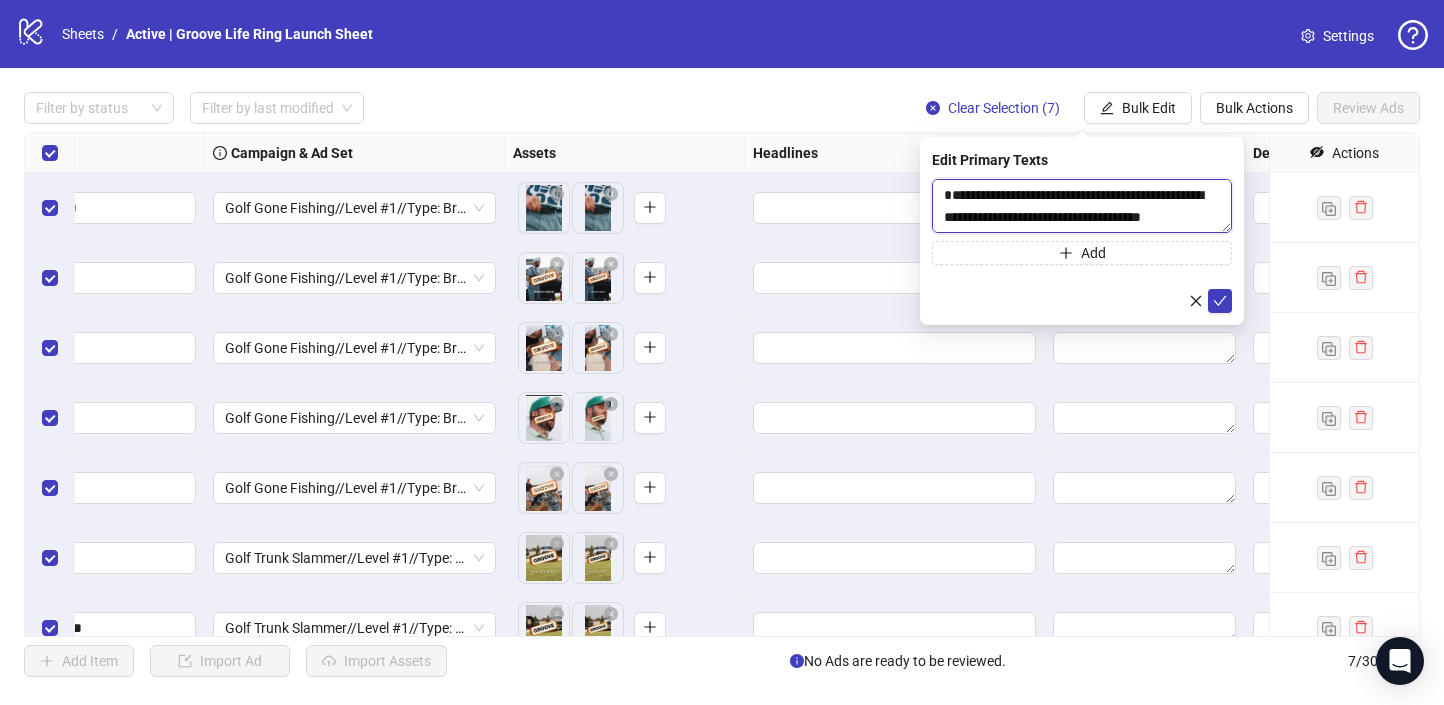 scroll, scrollTop: 37, scrollLeft: 0, axis: vertical 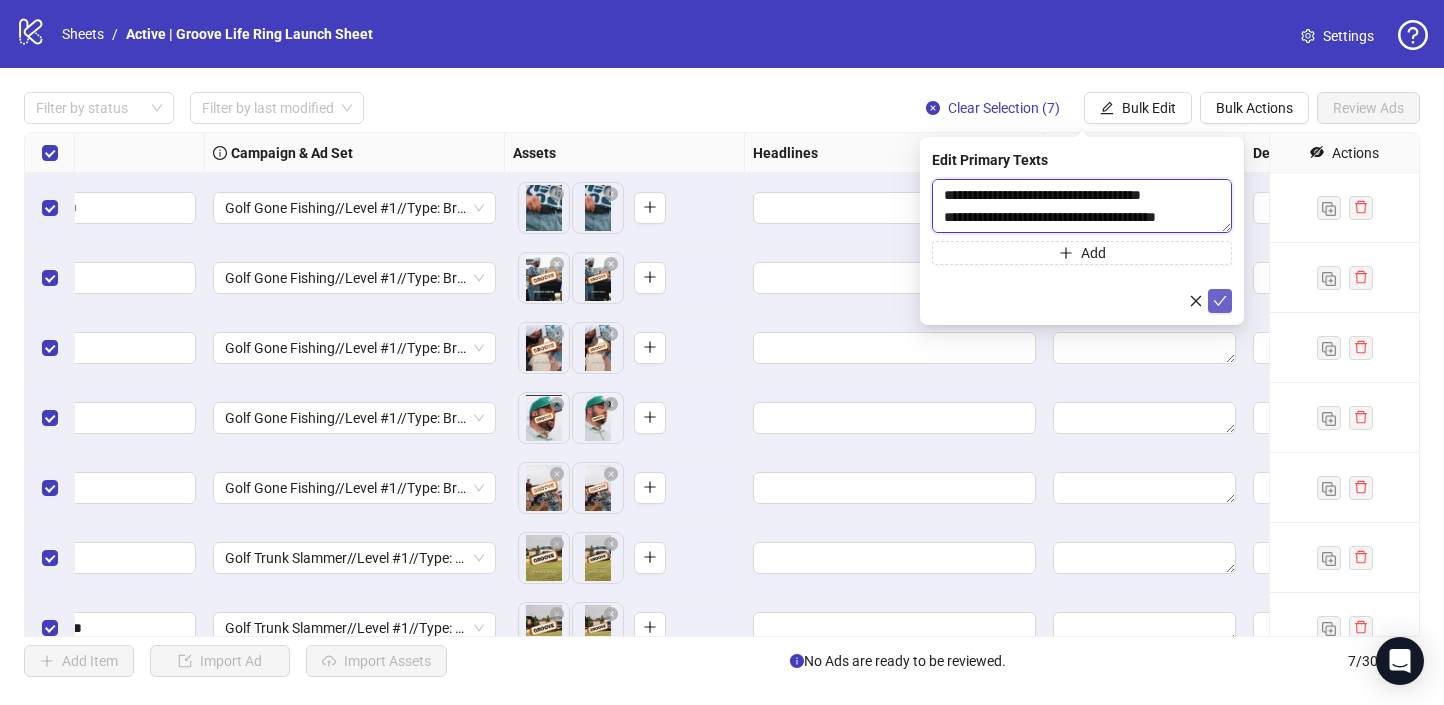 type on "**********" 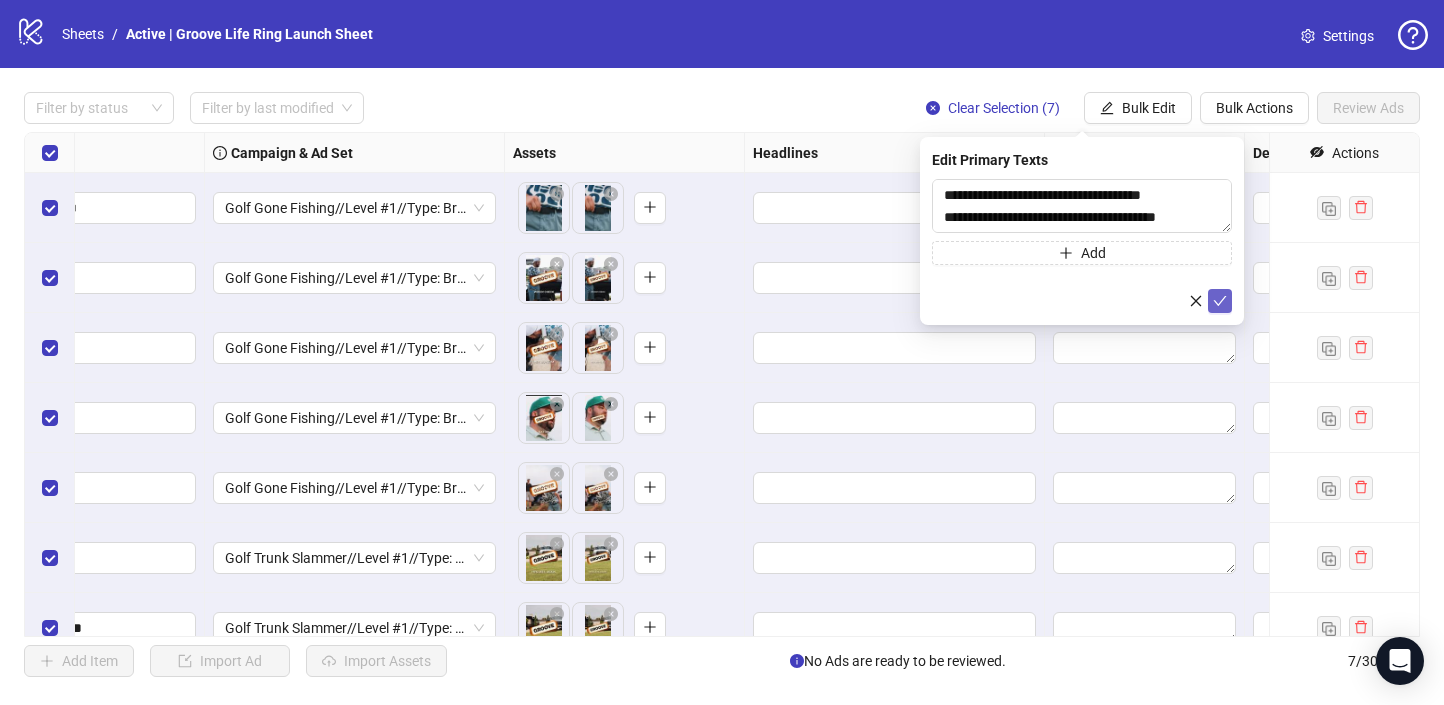 click 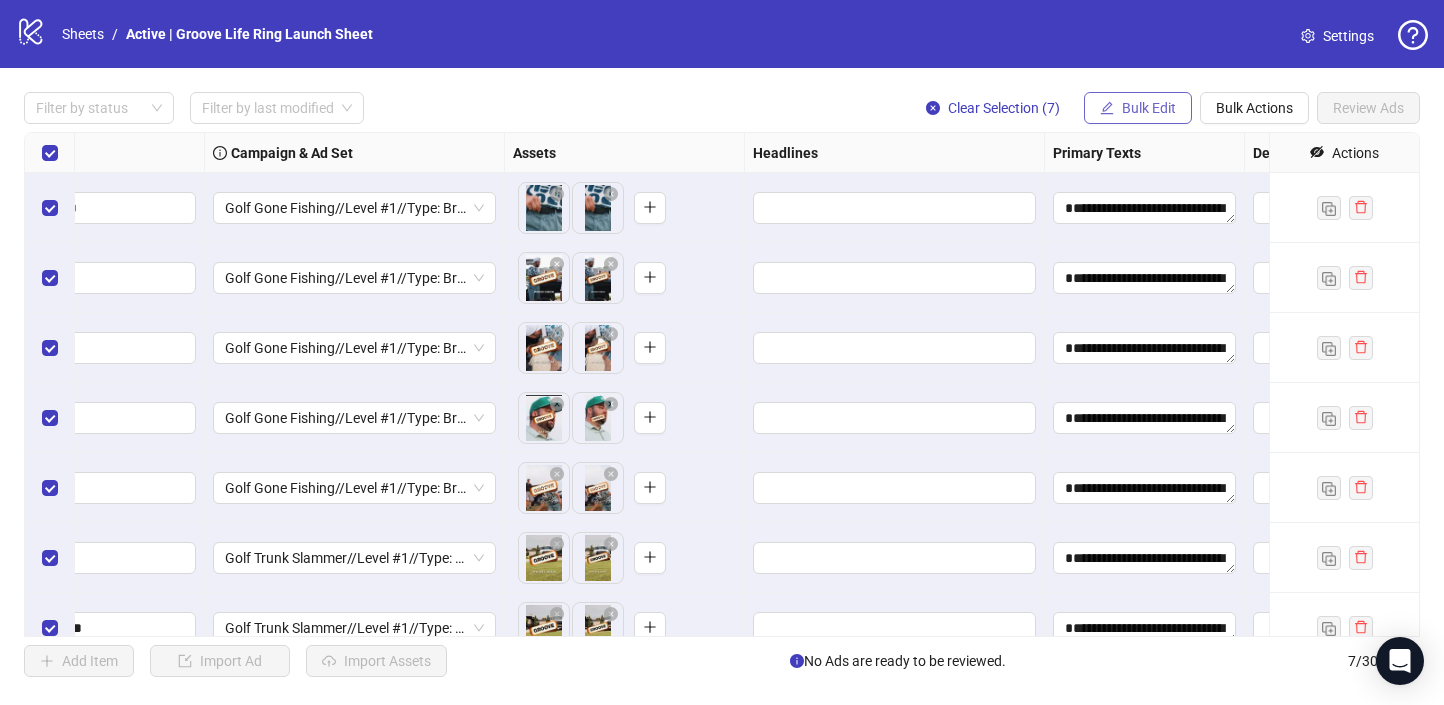 click on "Bulk Edit" at bounding box center [1149, 108] 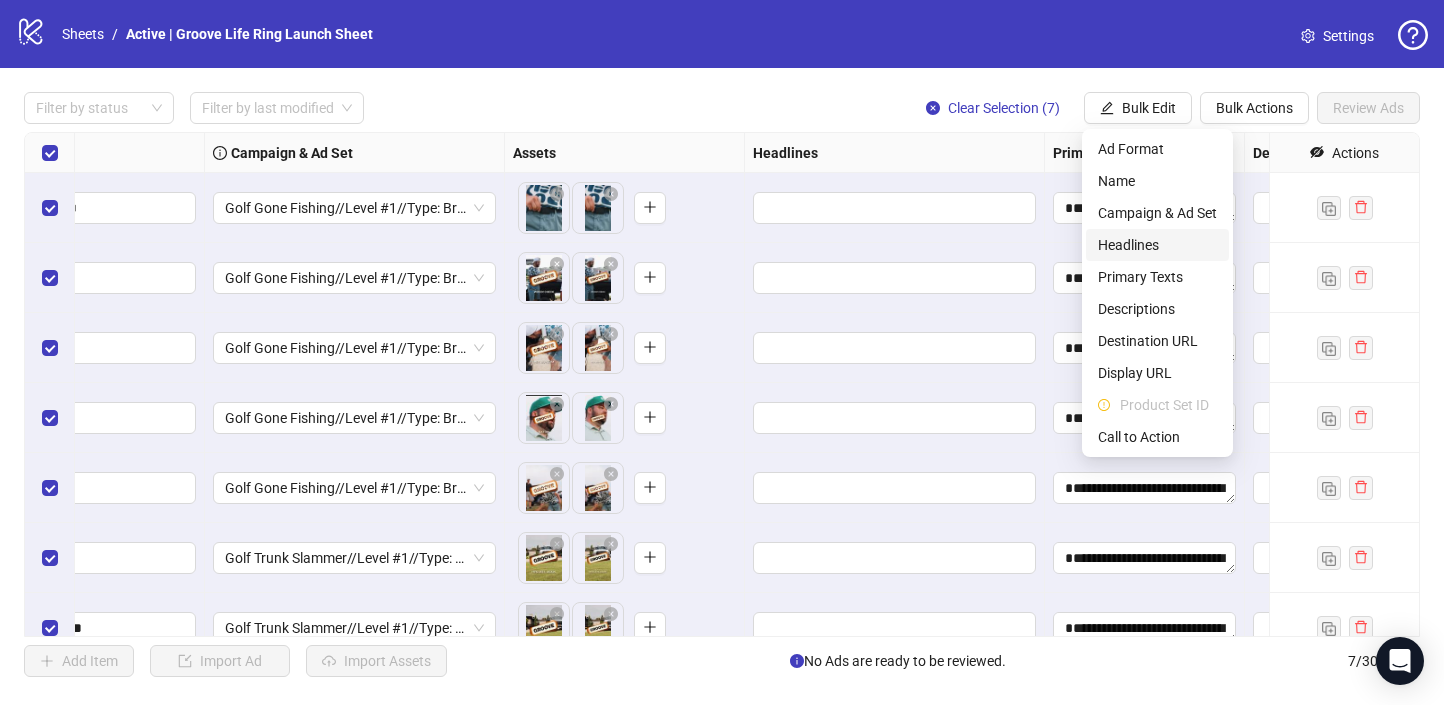 click on "Headlines" at bounding box center (1157, 245) 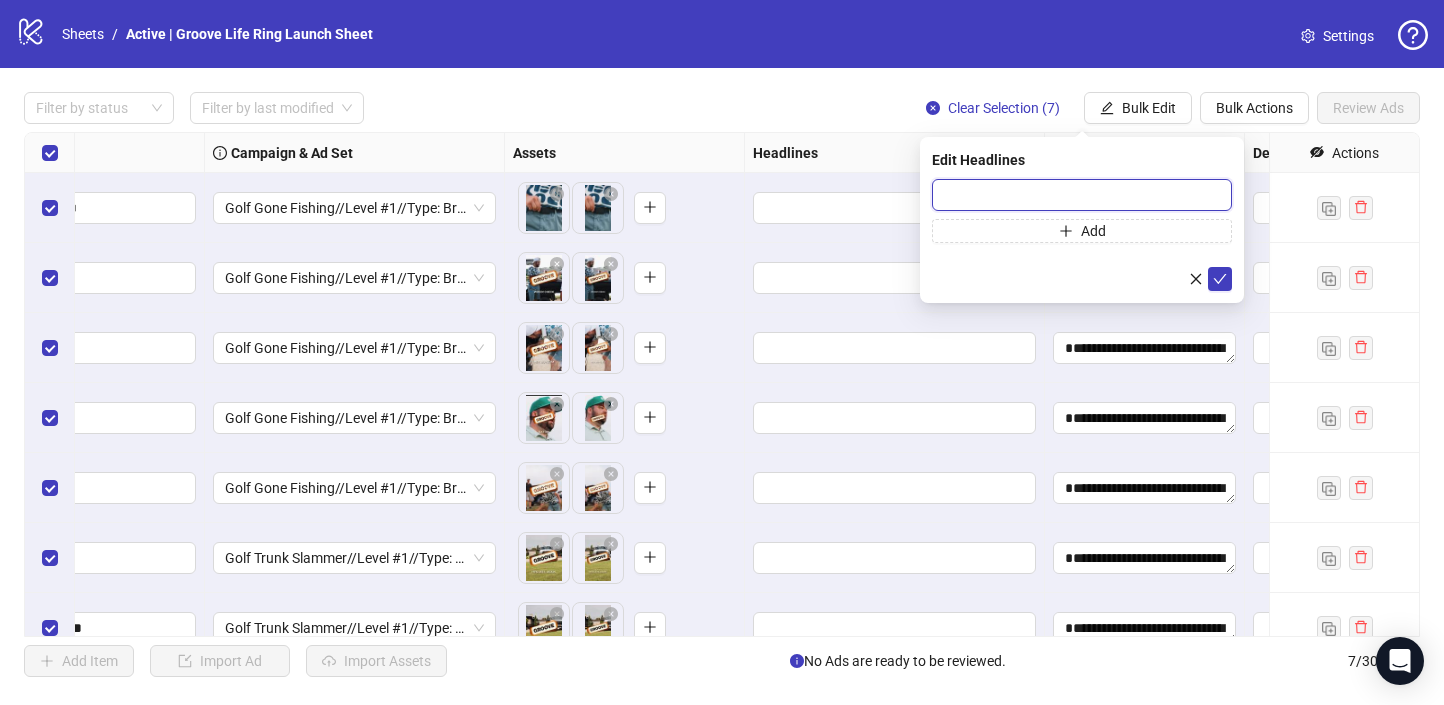 click at bounding box center [1082, 195] 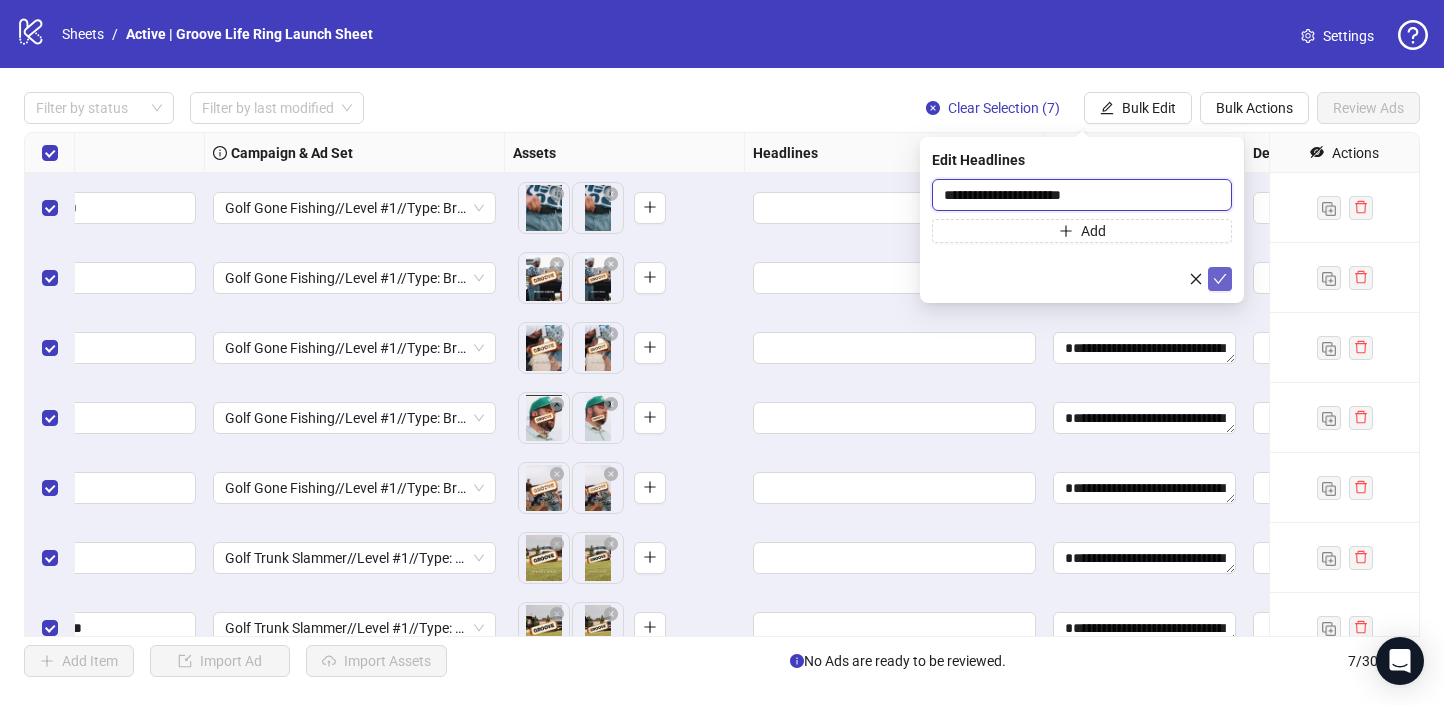 type on "**********" 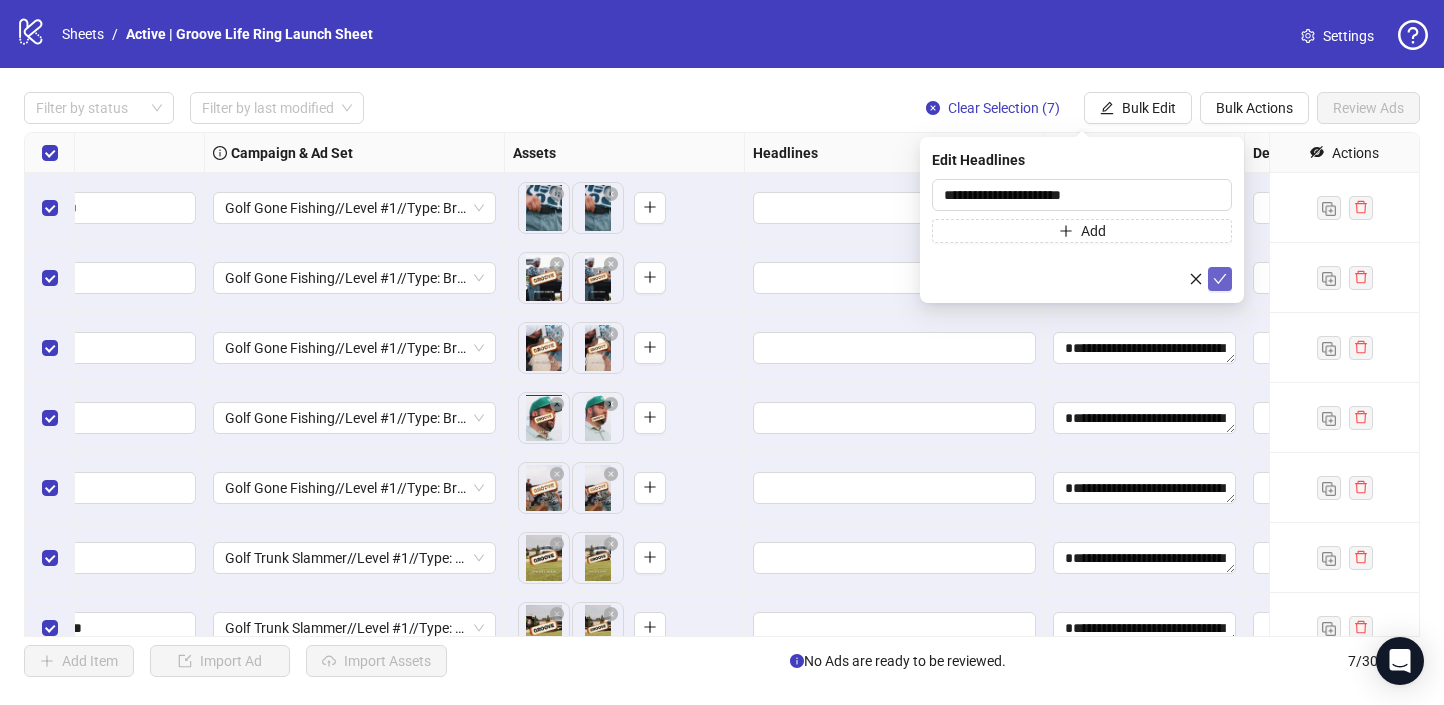 click 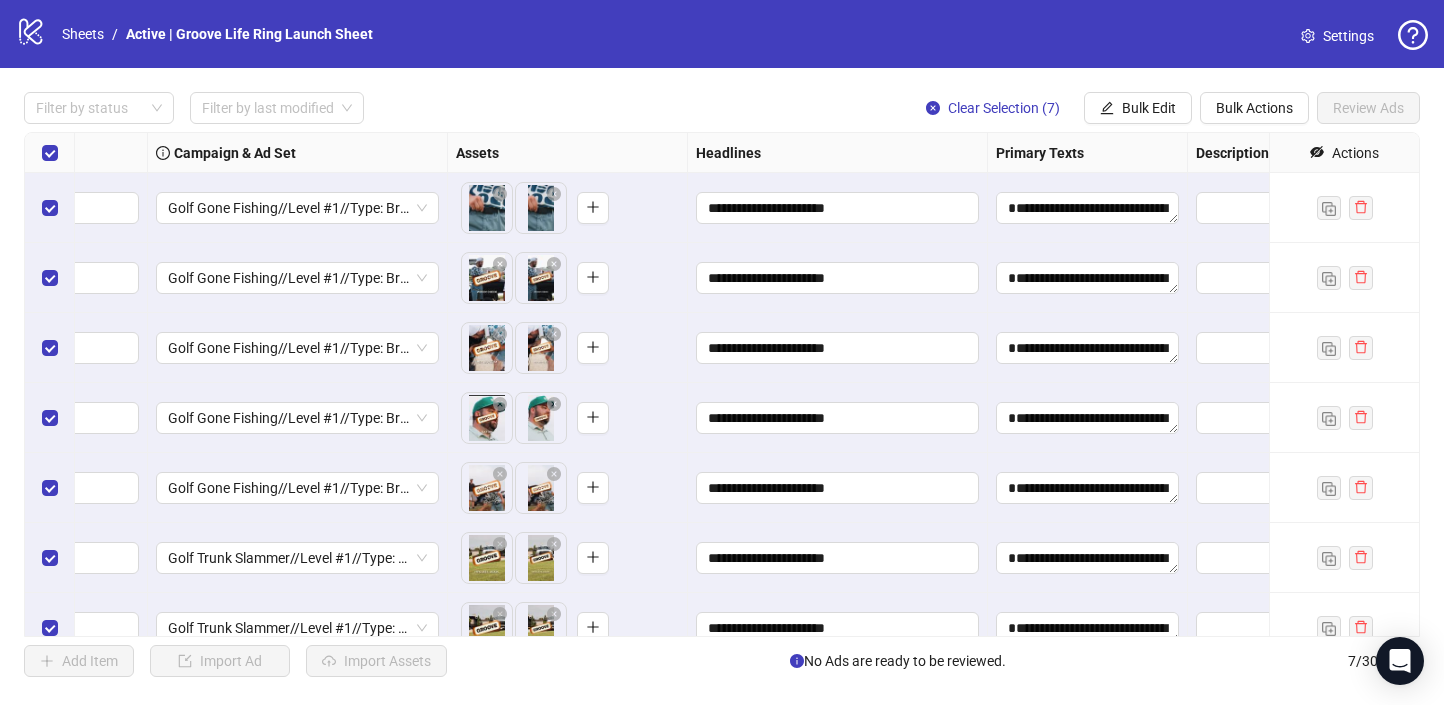scroll, scrollTop: 0, scrollLeft: 500, axis: horizontal 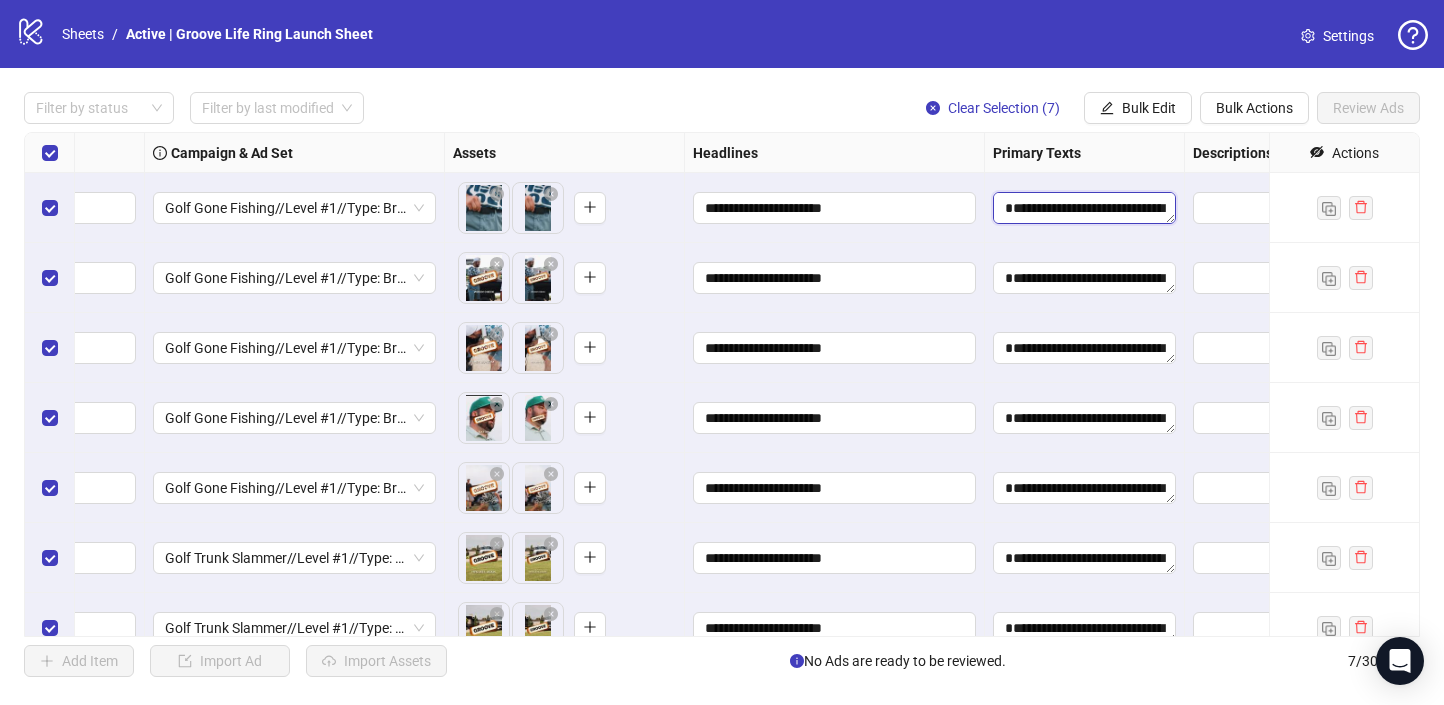 click on "**********" at bounding box center (1084, 208) 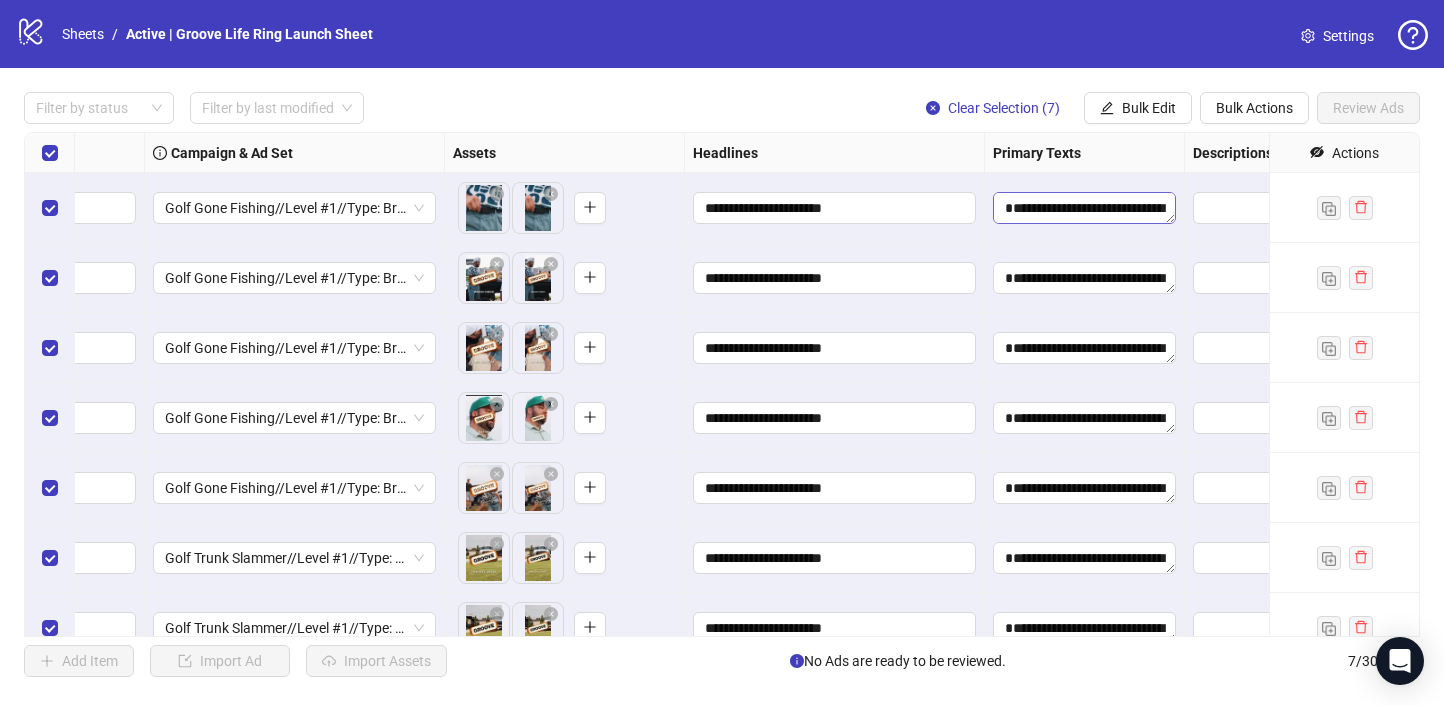 click on "**********" at bounding box center (1084, 208) 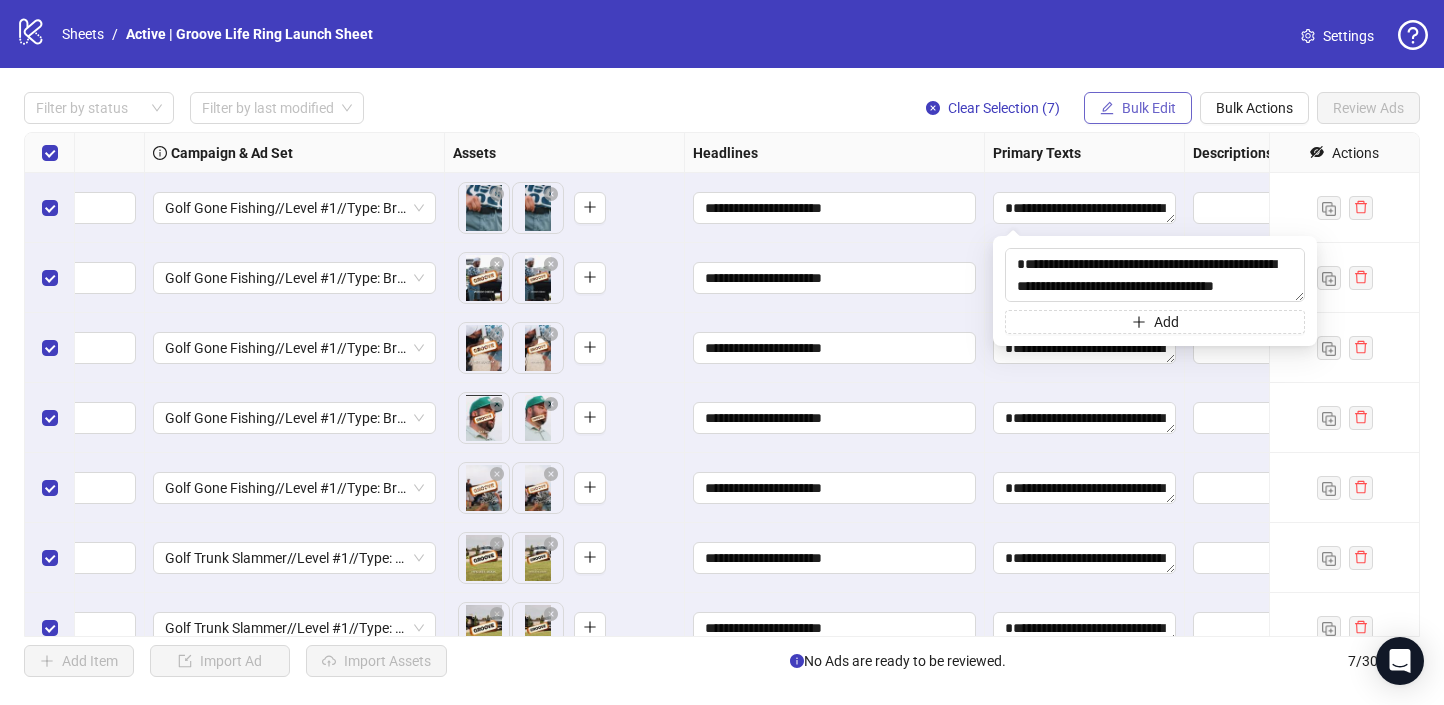 click on "Bulk Edit" at bounding box center (1138, 108) 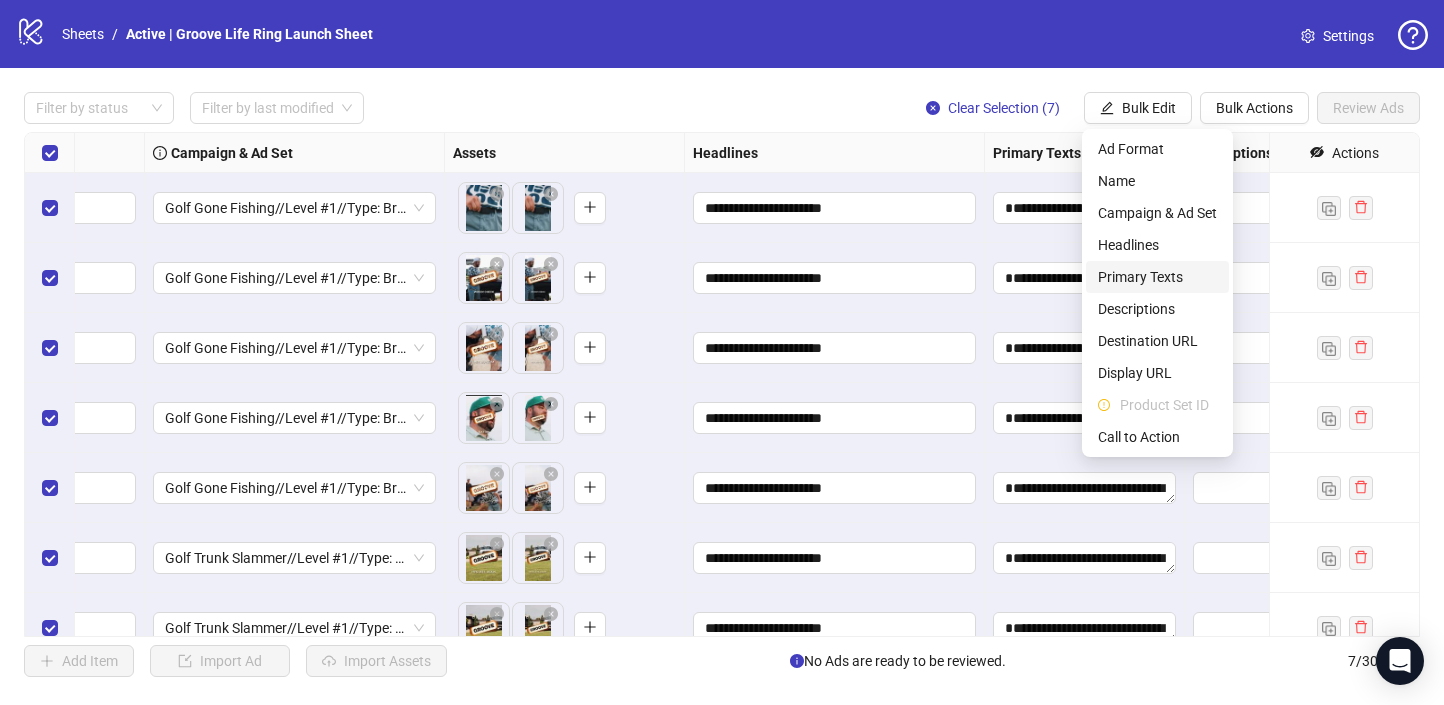 click on "Primary Texts" at bounding box center (1157, 277) 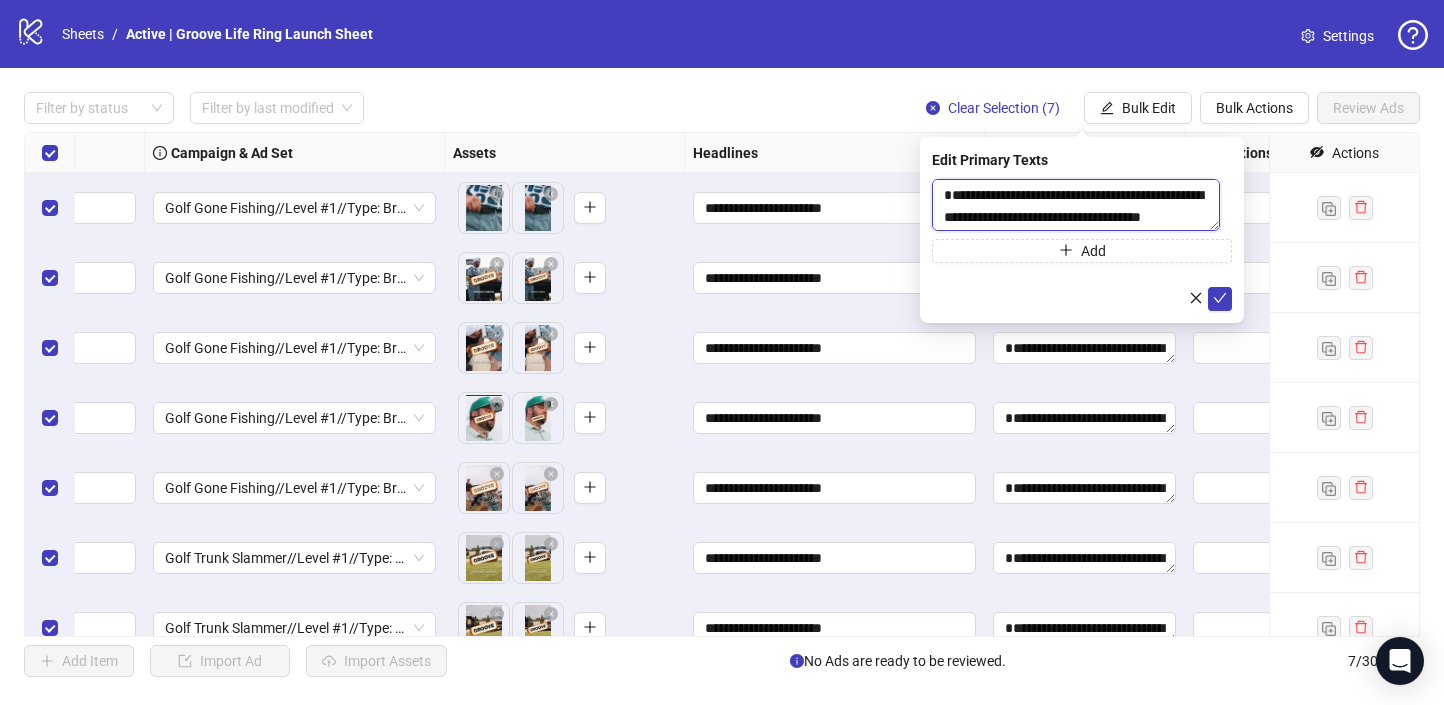 click on "**********" at bounding box center [1076, 205] 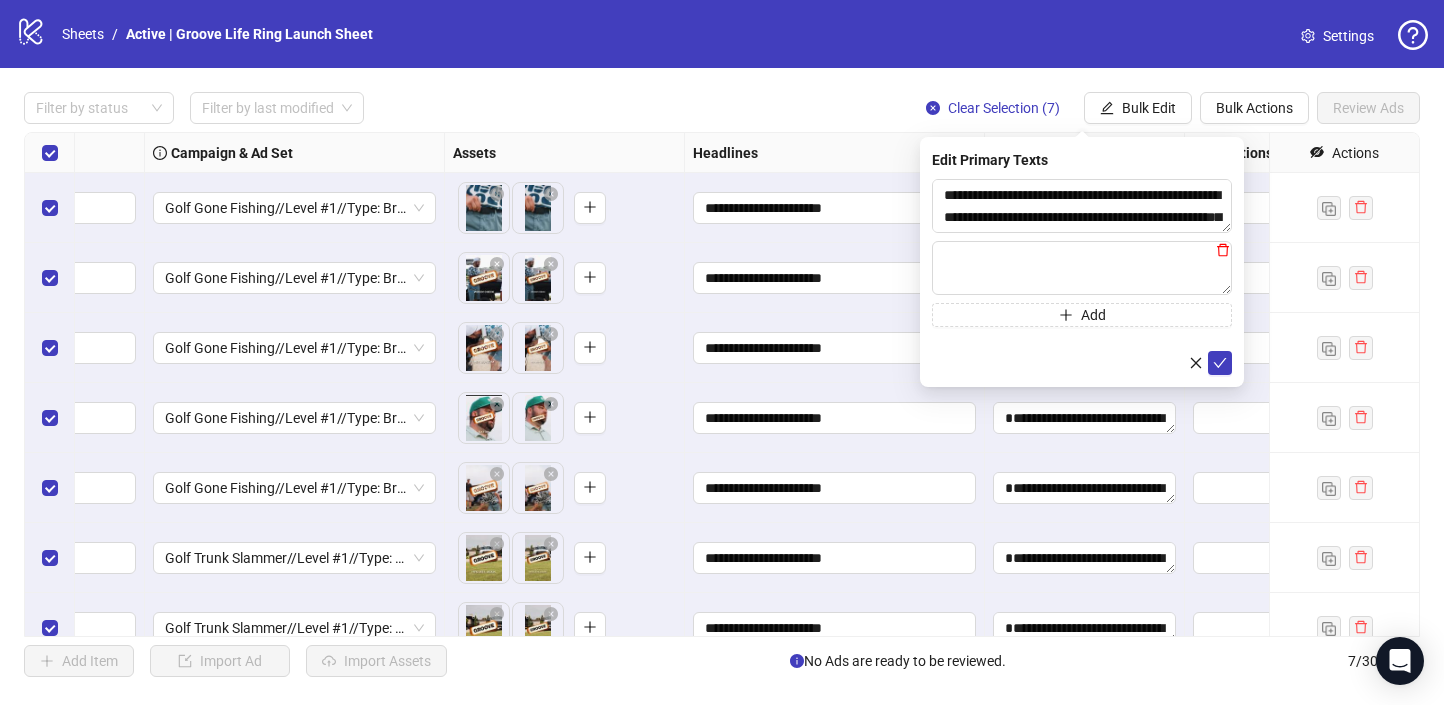 click 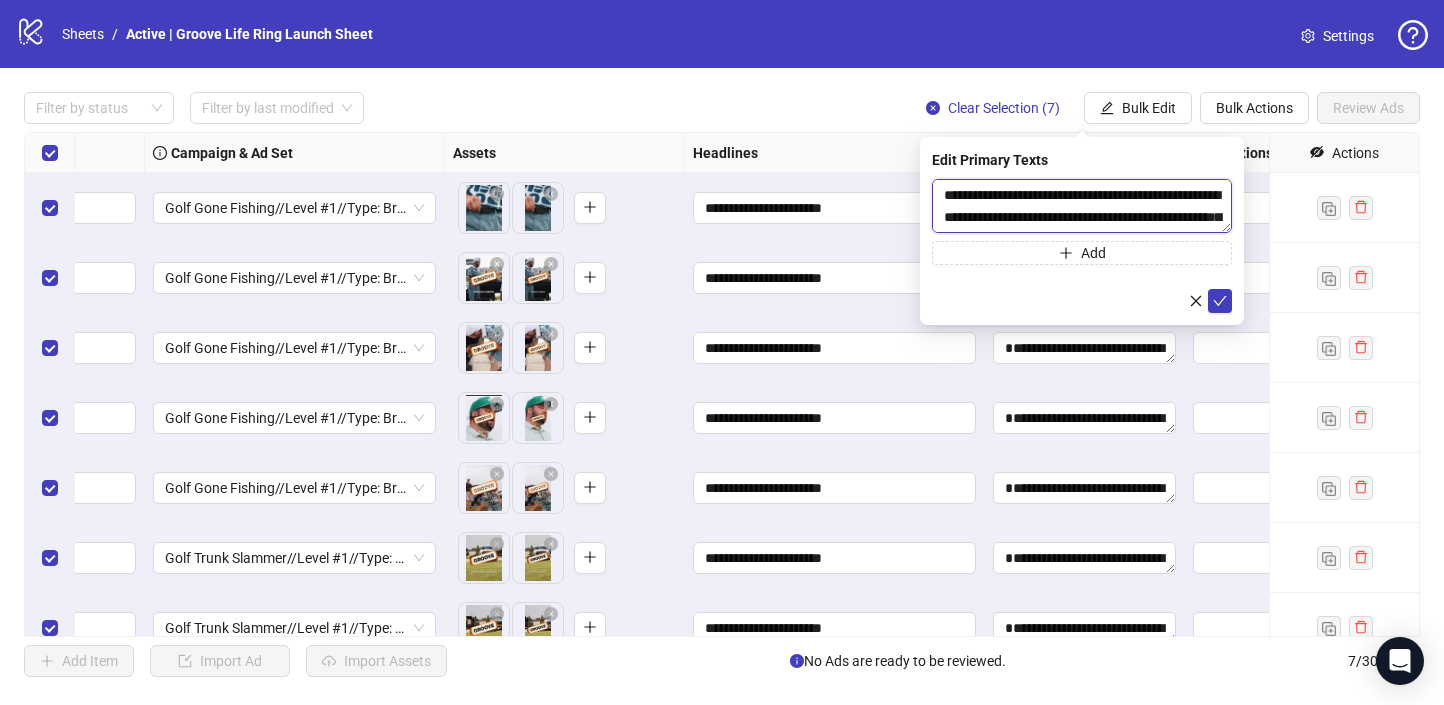 click on "**********" at bounding box center (1082, 206) 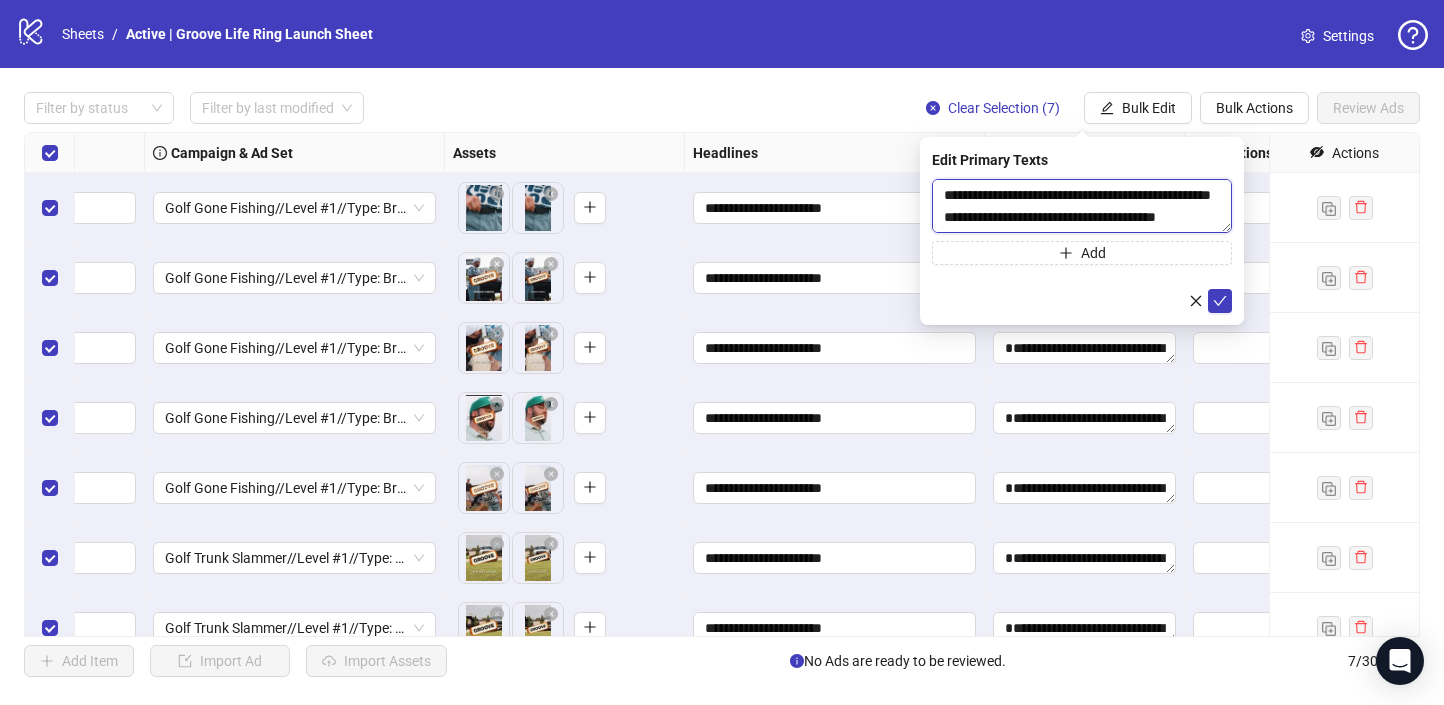 scroll, scrollTop: 66, scrollLeft: 0, axis: vertical 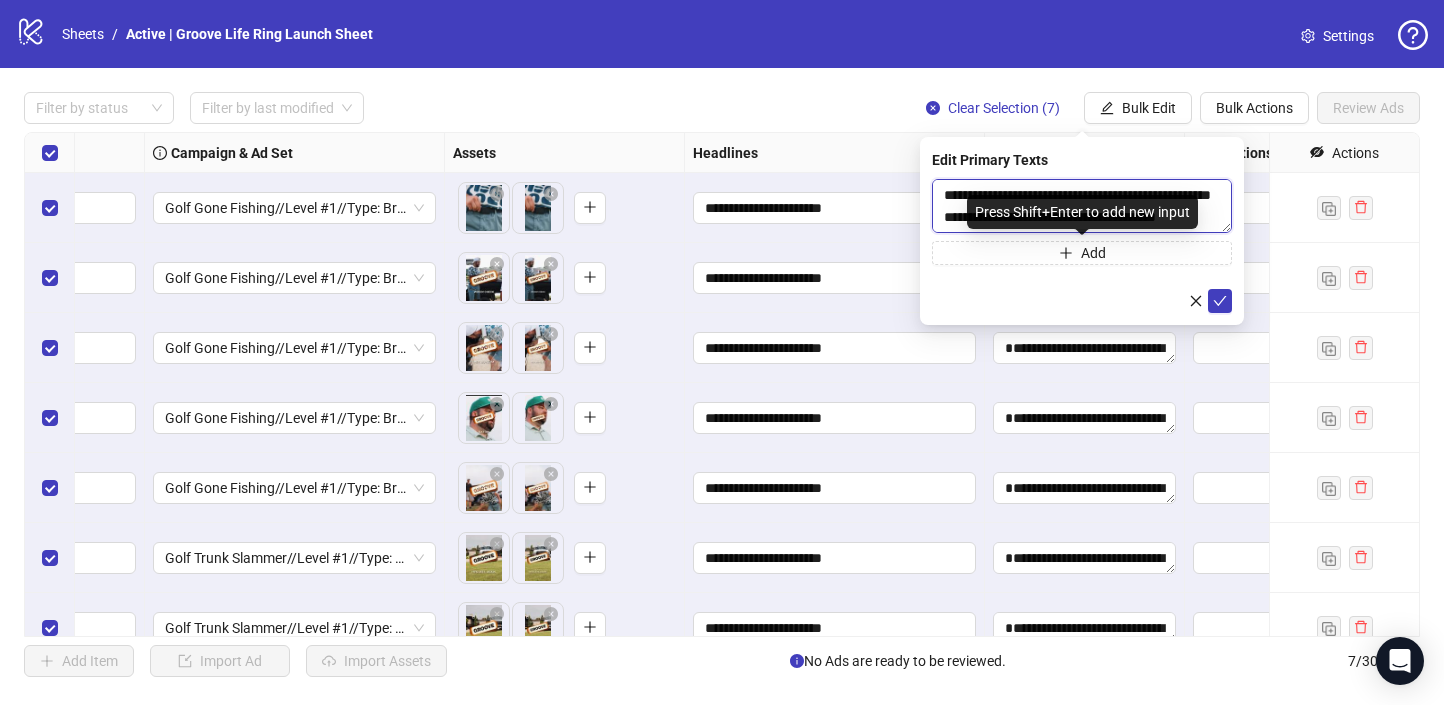 click on "**********" at bounding box center (1082, 206) 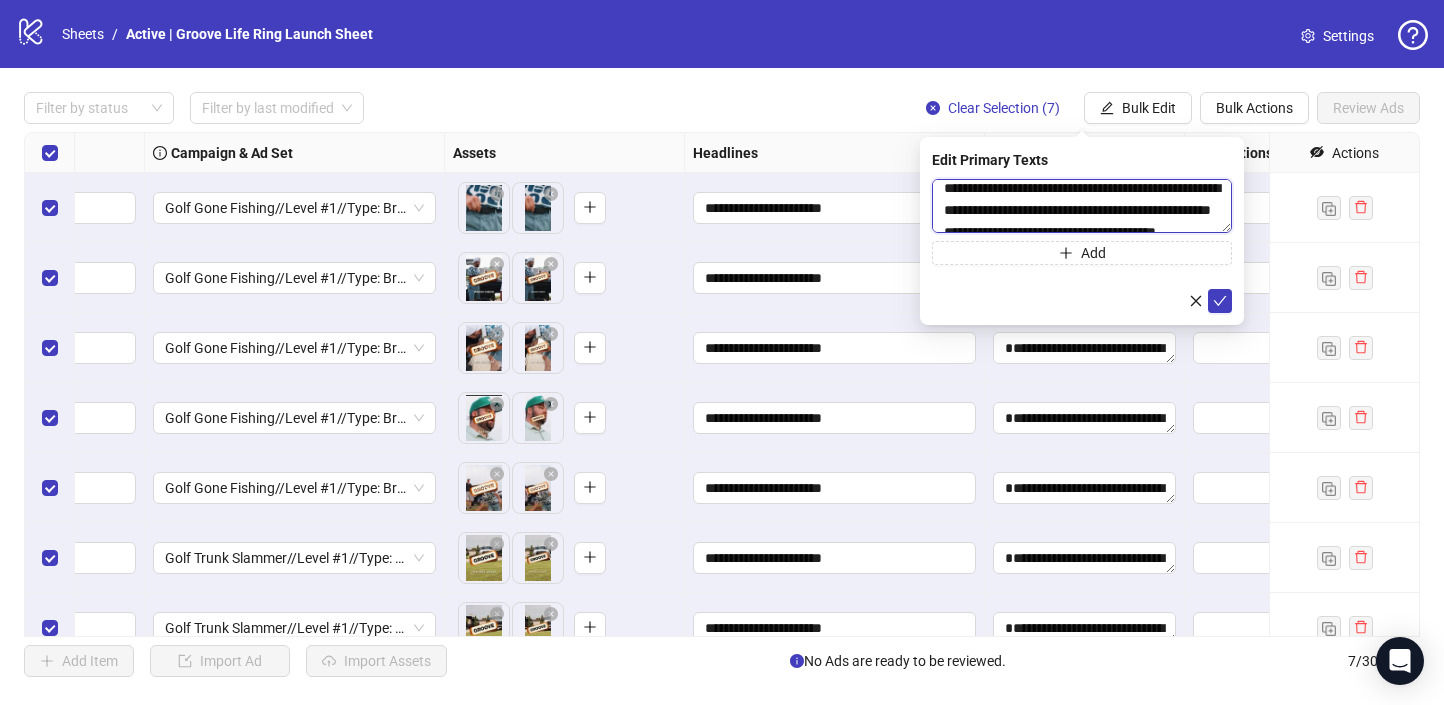 scroll, scrollTop: 46, scrollLeft: 0, axis: vertical 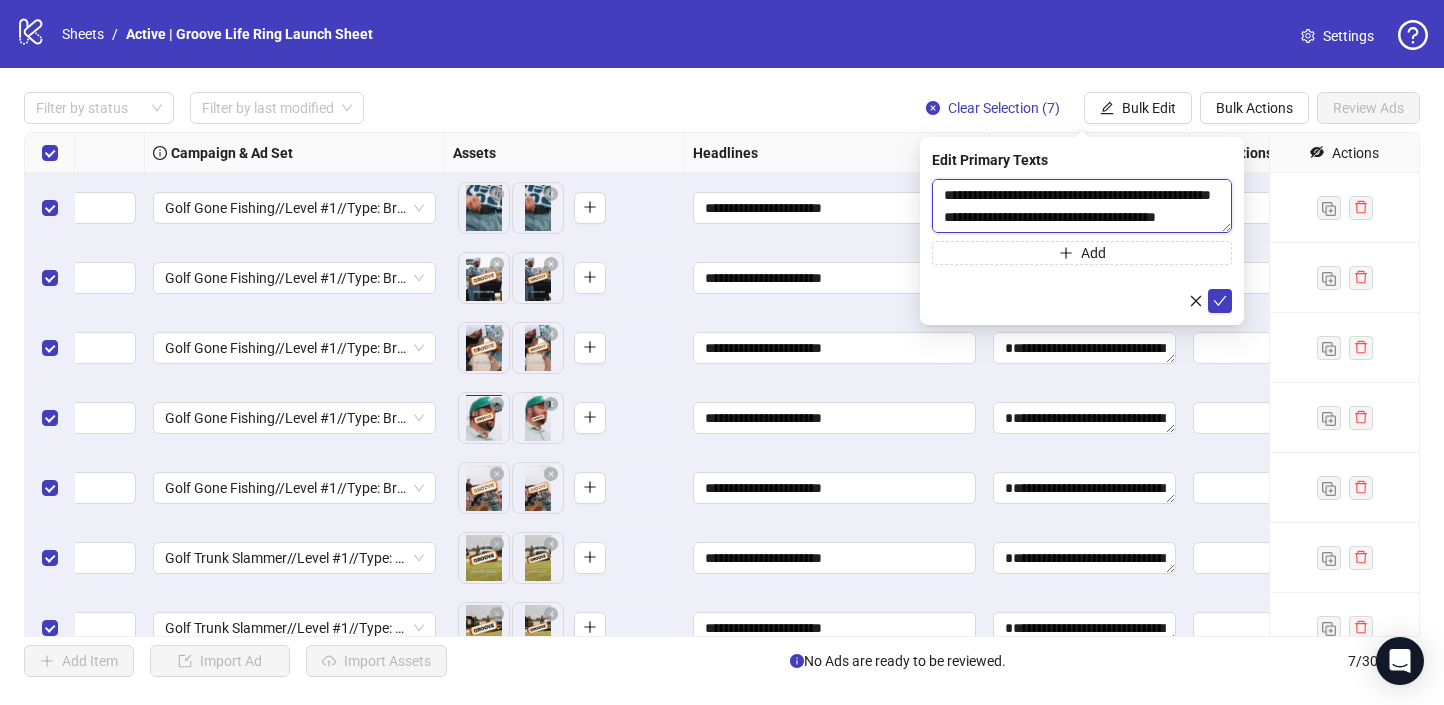 click on "**********" at bounding box center (1082, 206) 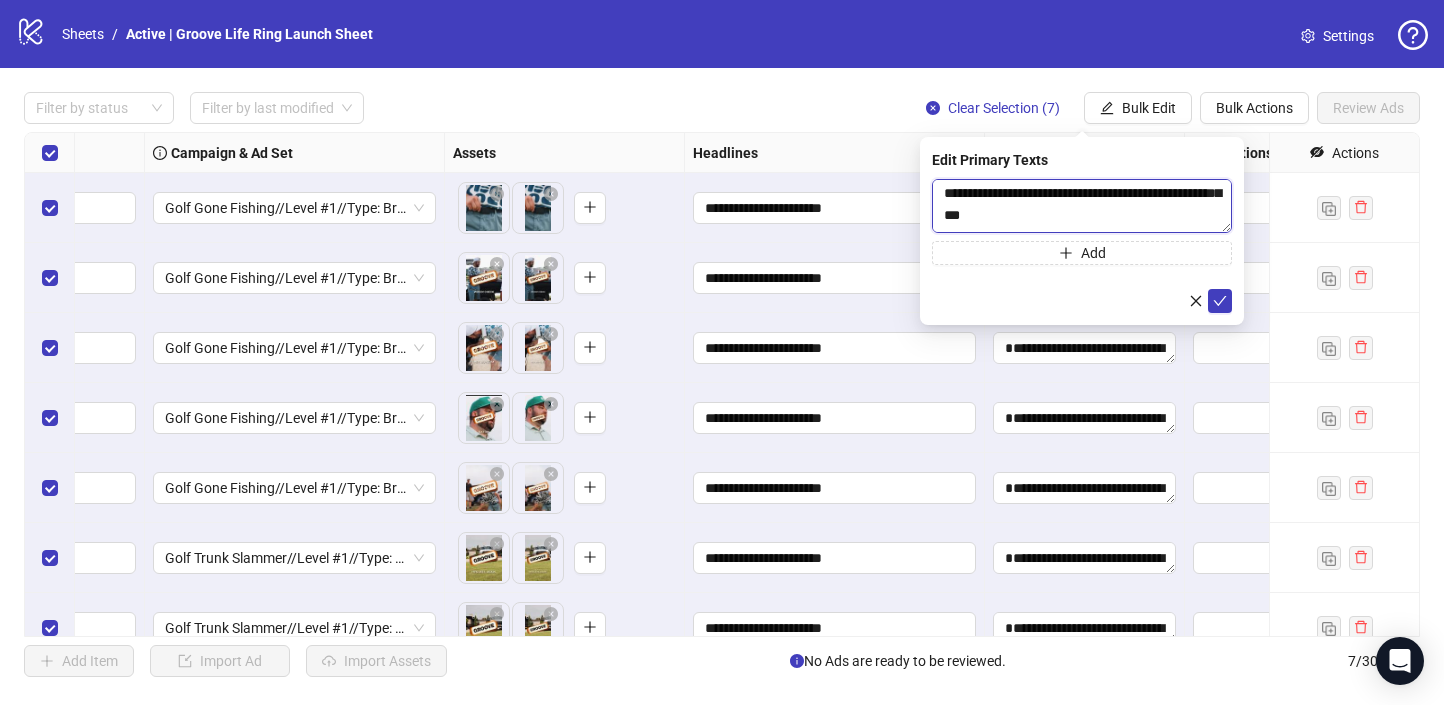 paste on "**********" 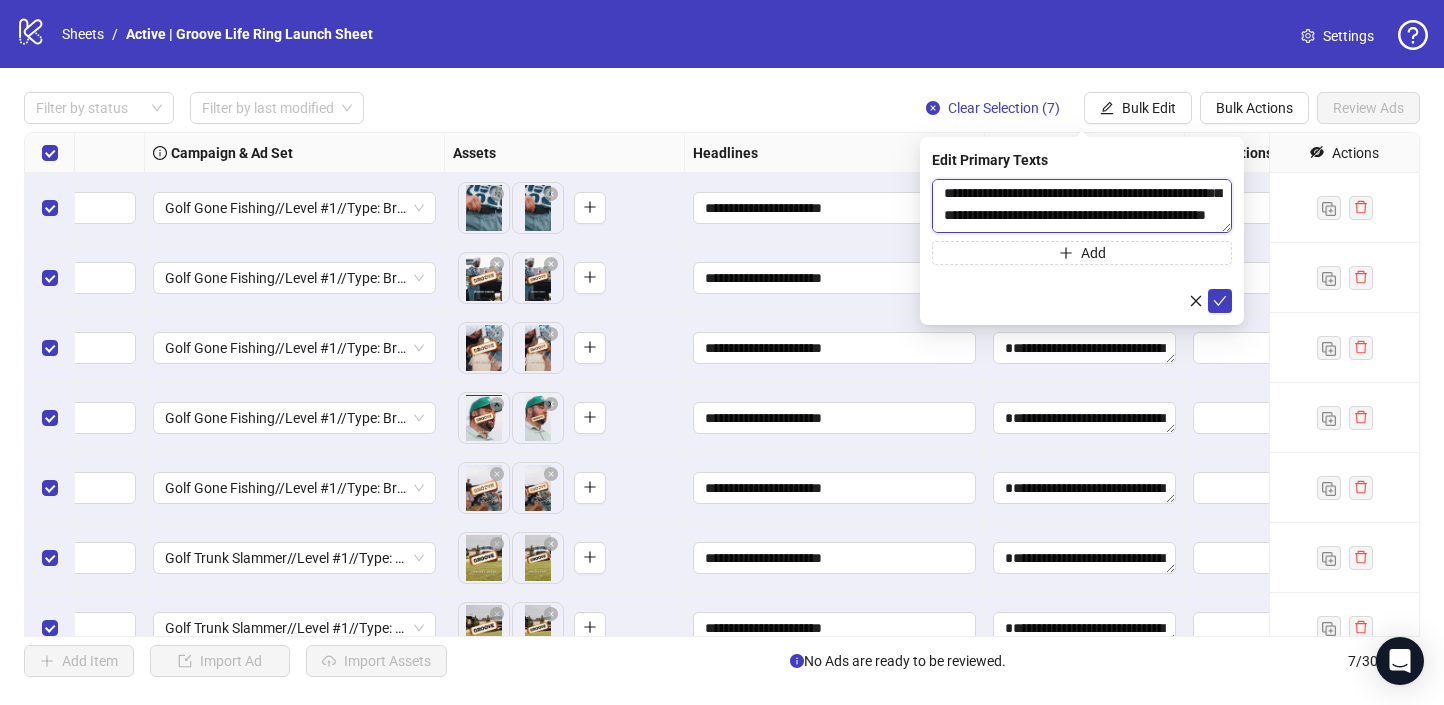 scroll, scrollTop: 59, scrollLeft: 0, axis: vertical 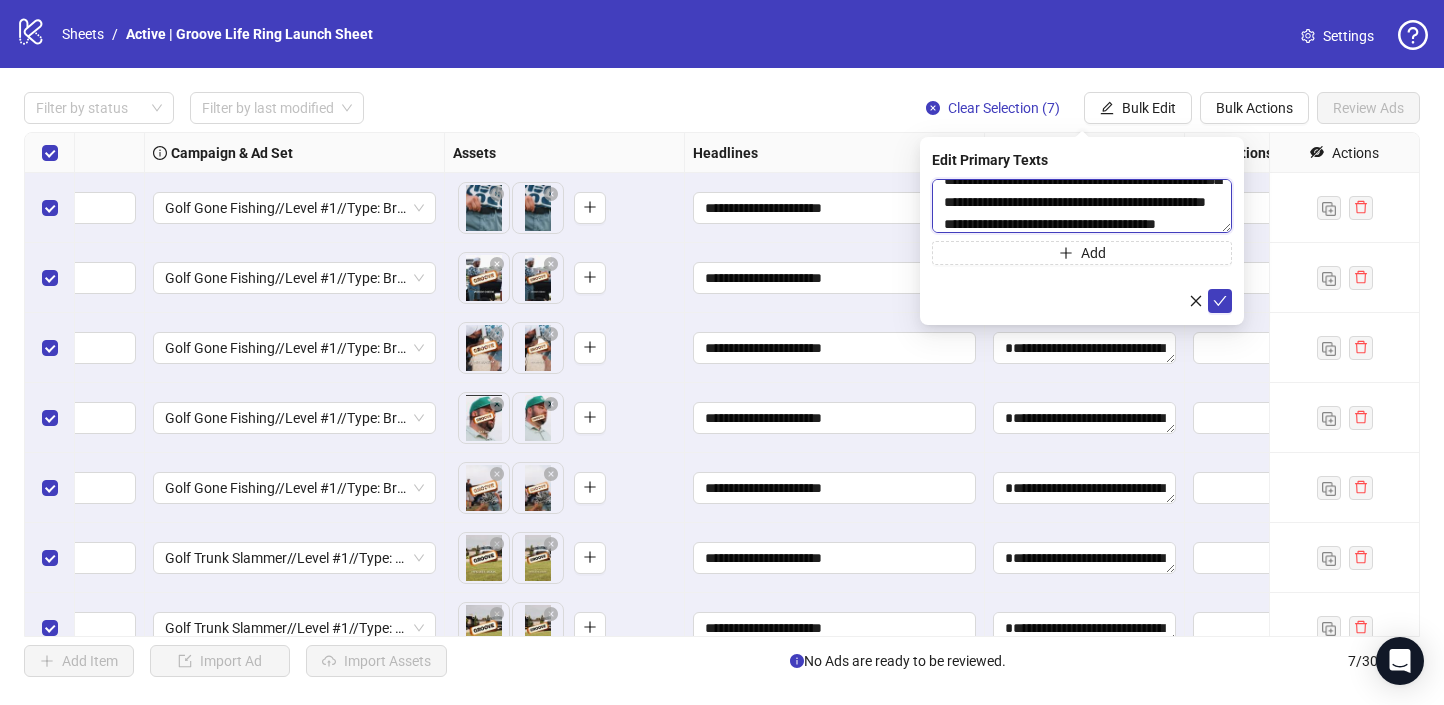 click on "**********" at bounding box center (1082, 206) 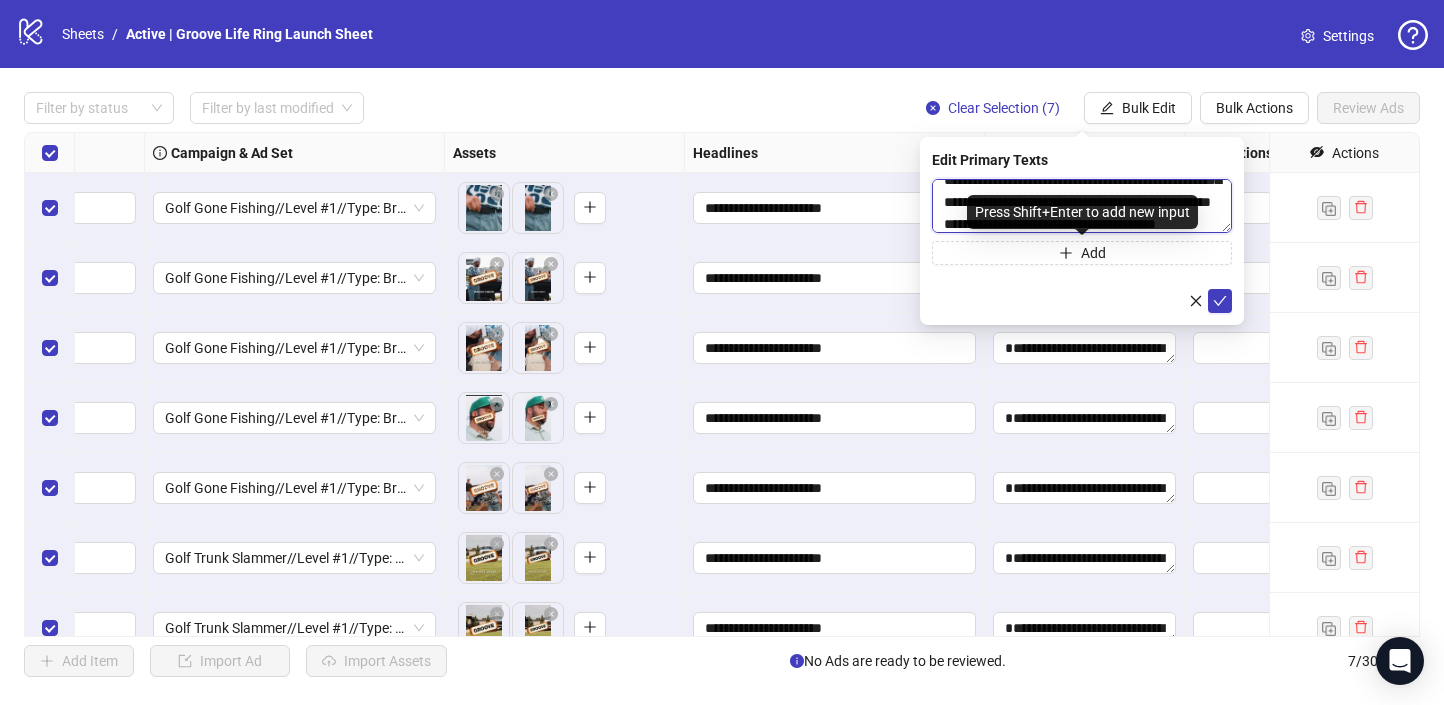 type on "**********" 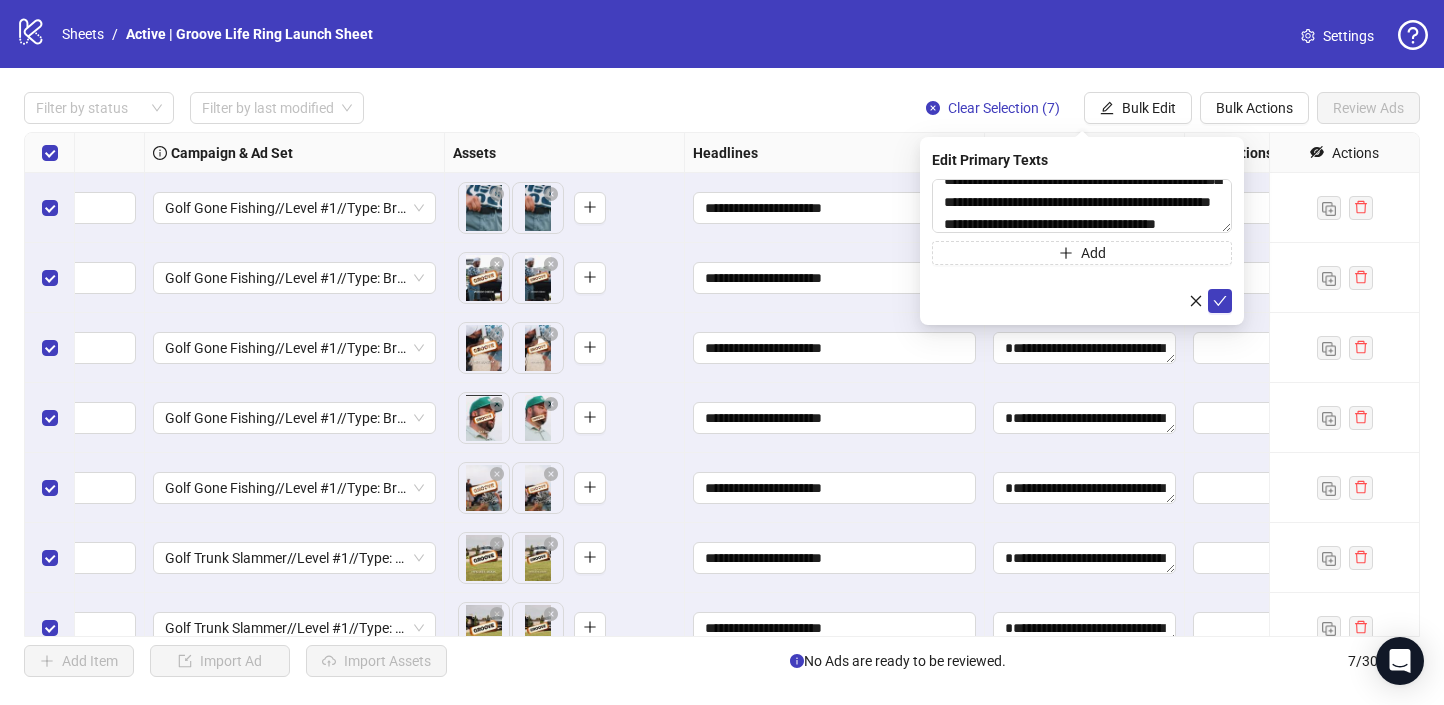 click on "**********" at bounding box center [1082, 231] 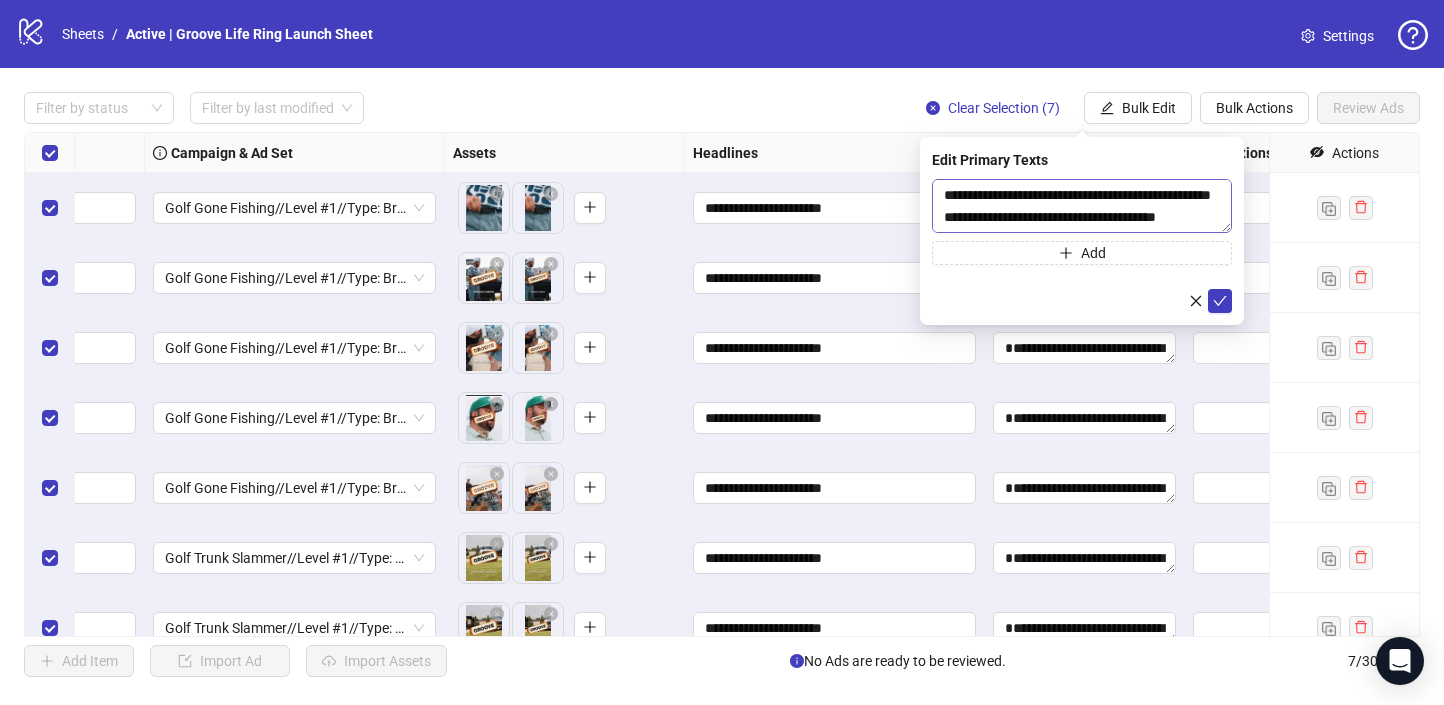 scroll, scrollTop: 88, scrollLeft: 0, axis: vertical 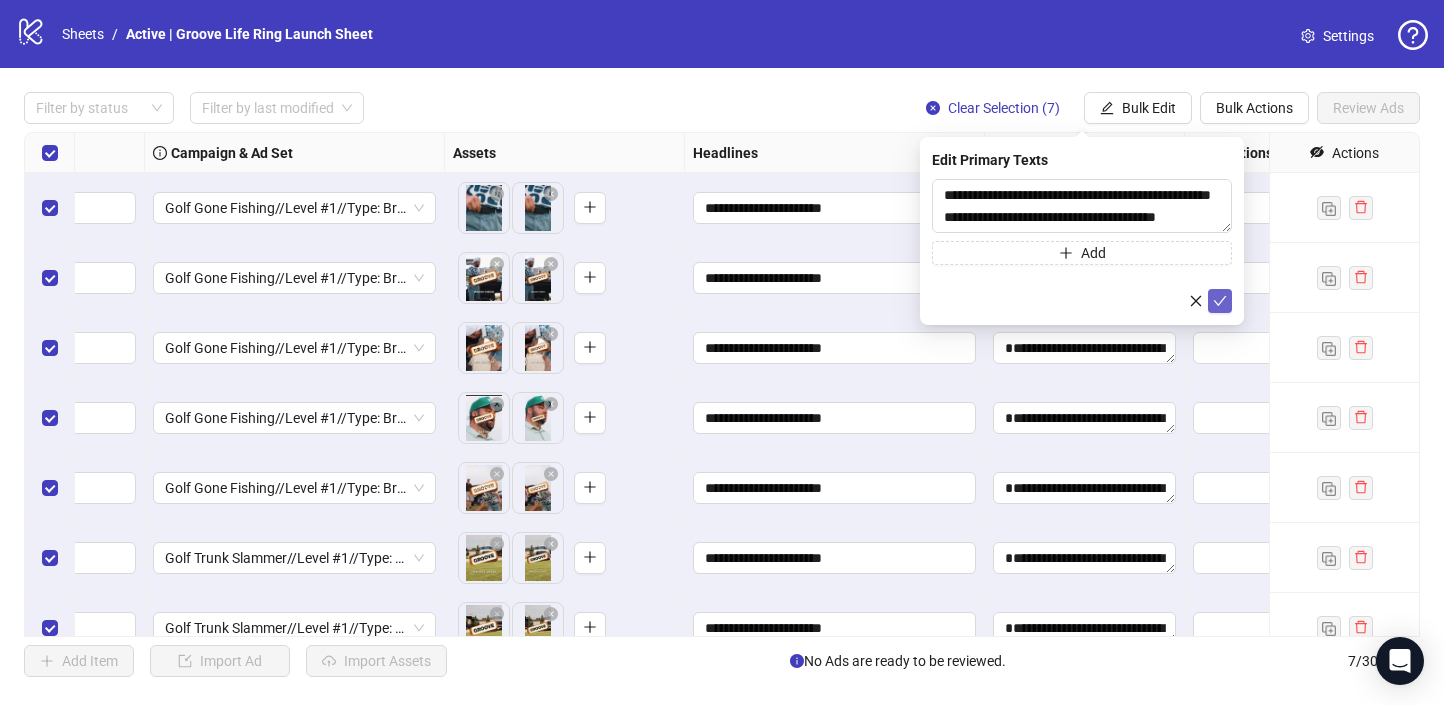 click 